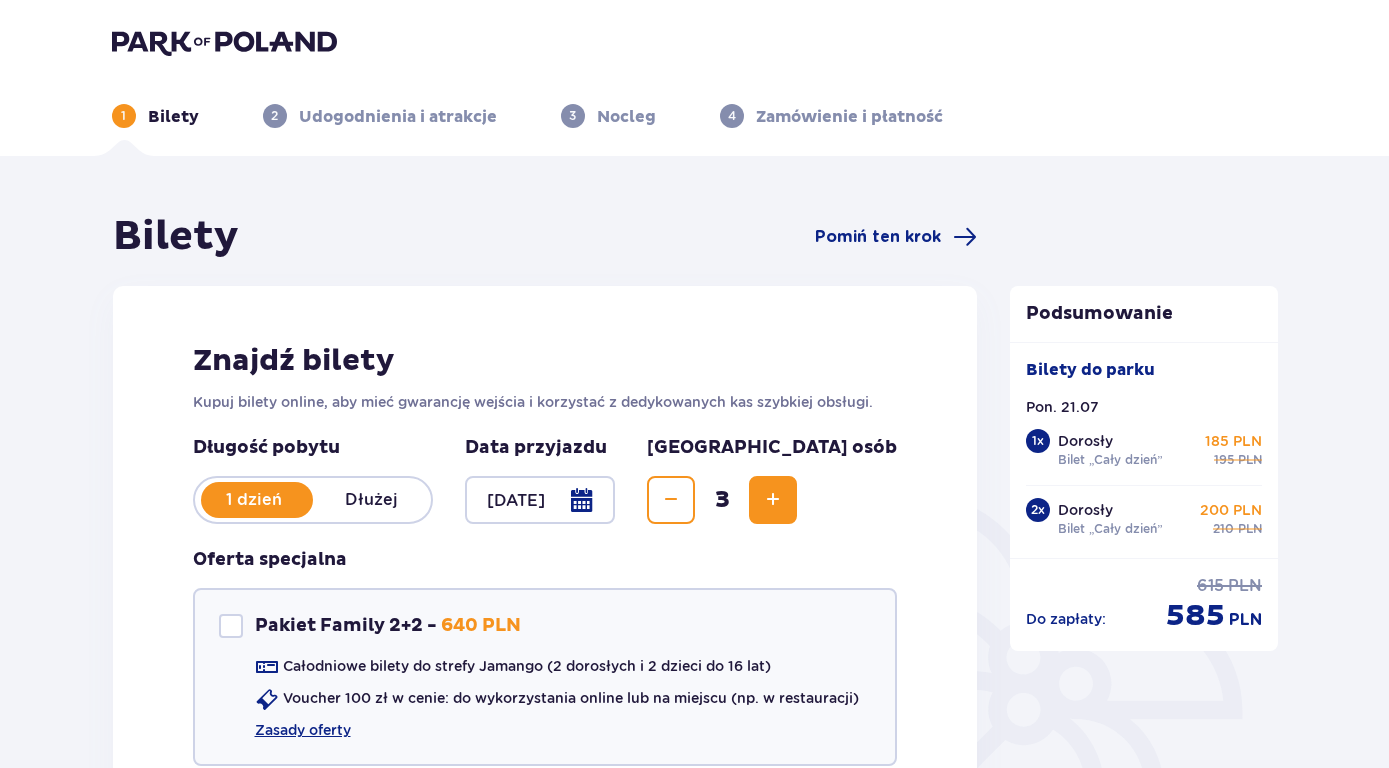 scroll, scrollTop: 0, scrollLeft: 0, axis: both 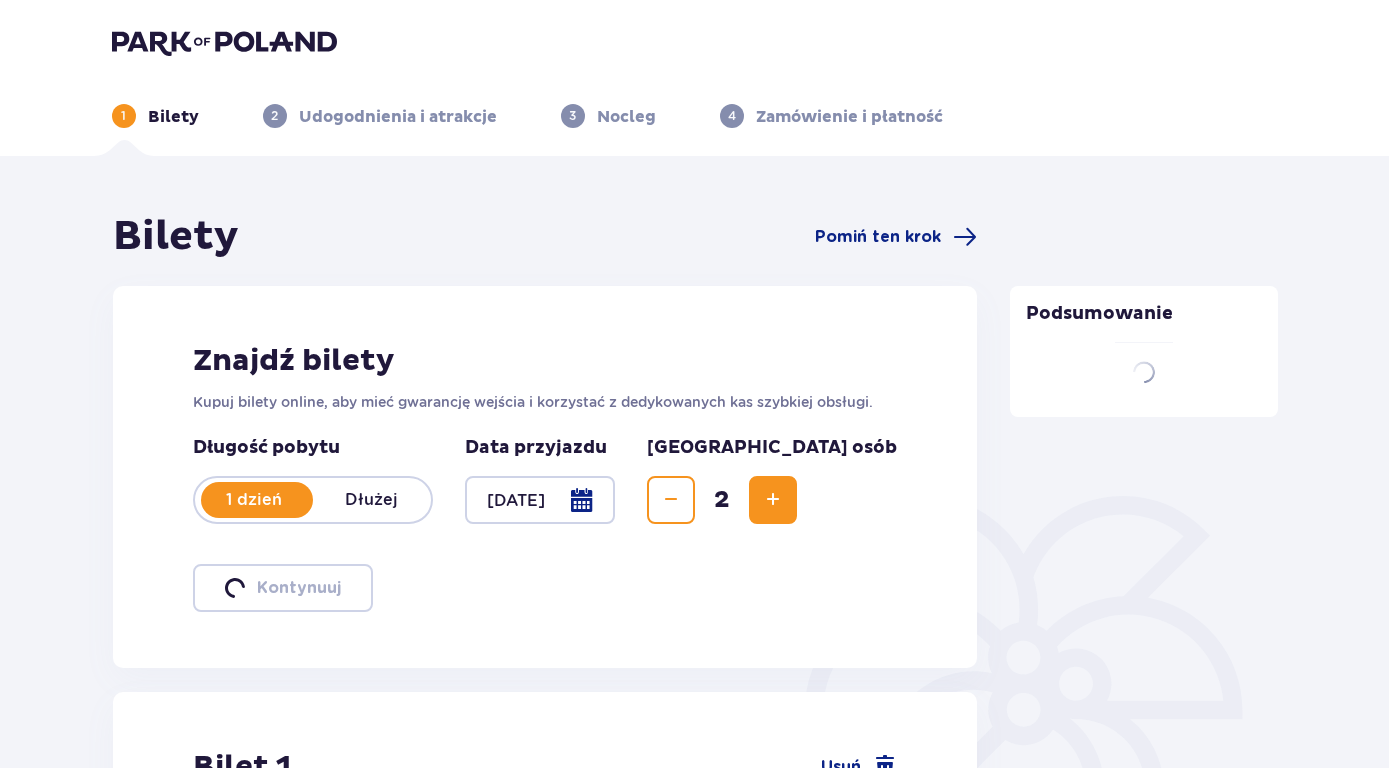 click at bounding box center (671, 500) 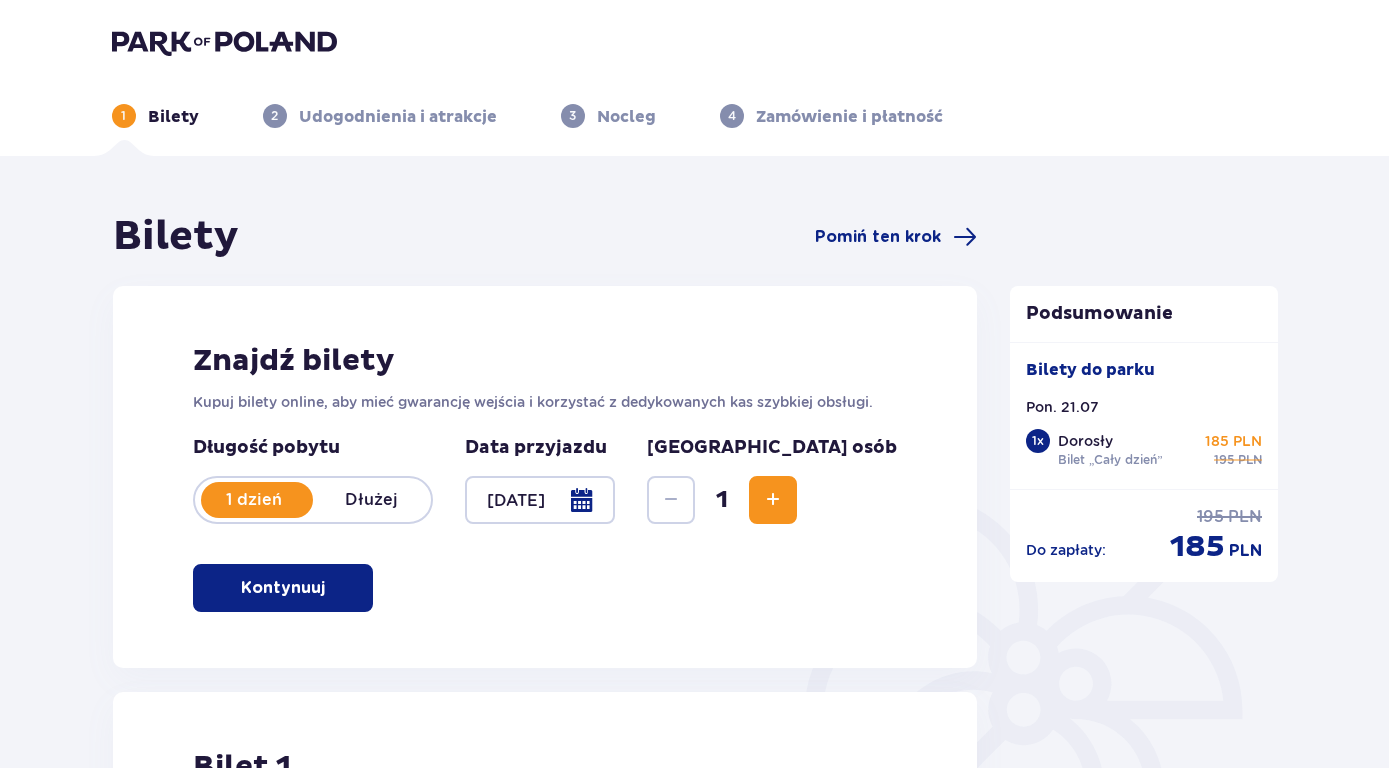 click at bounding box center [773, 500] 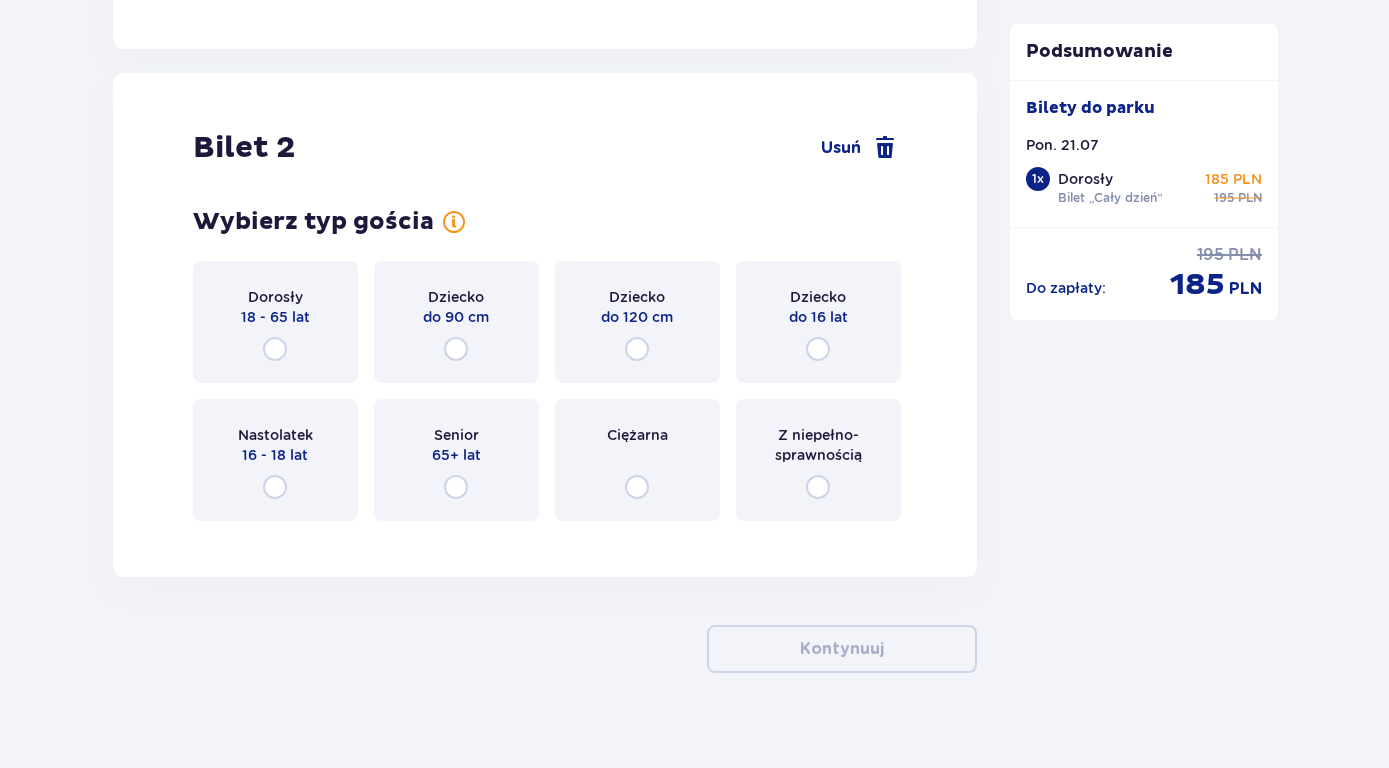 scroll, scrollTop: 2255, scrollLeft: 0, axis: vertical 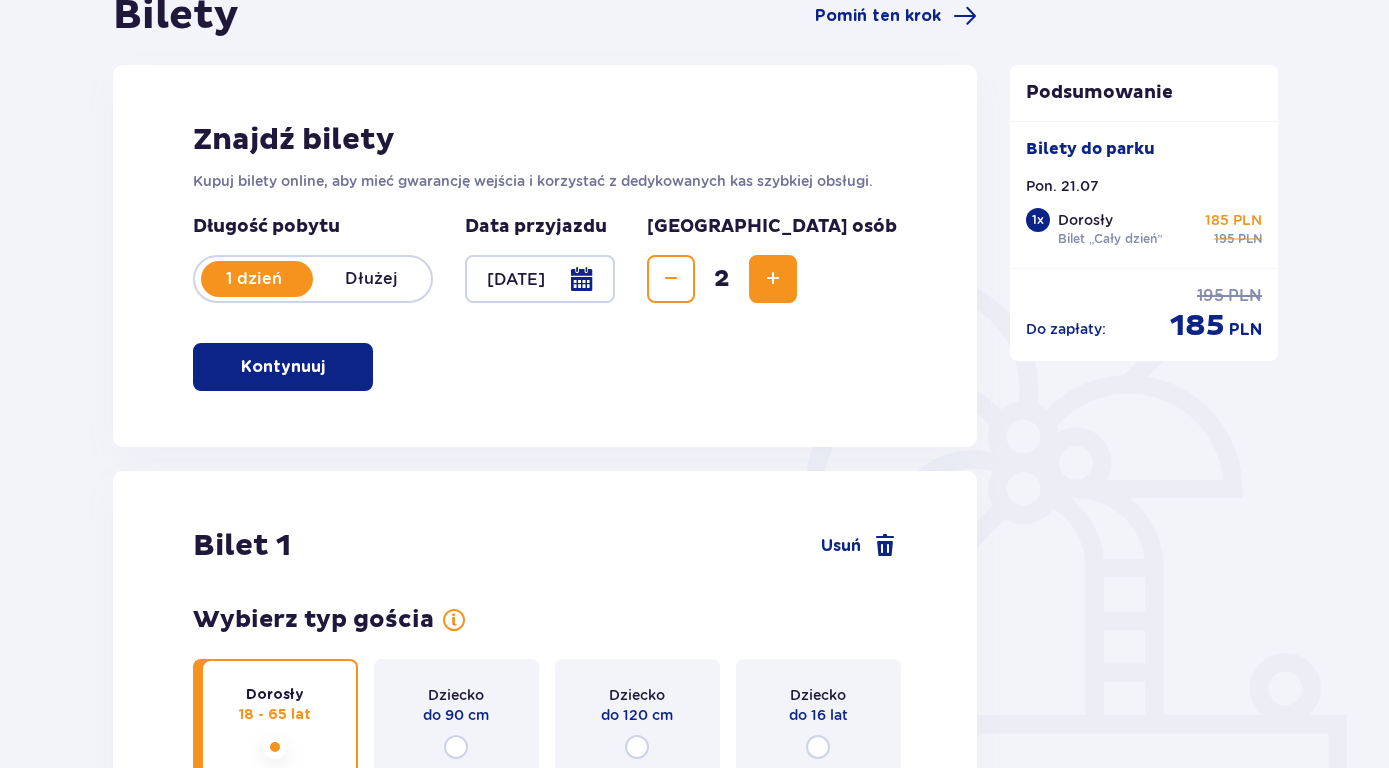 click at bounding box center (773, 279) 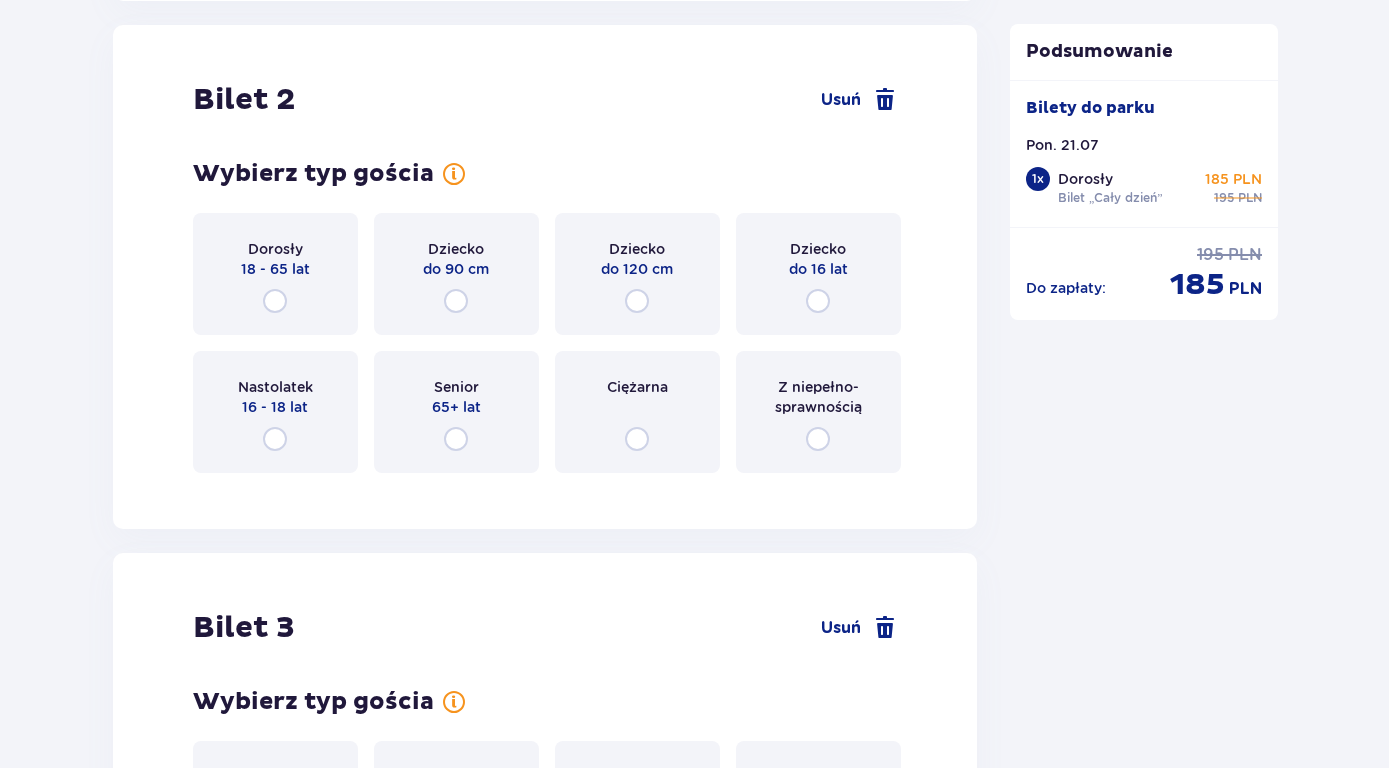 scroll, scrollTop: 2521, scrollLeft: 0, axis: vertical 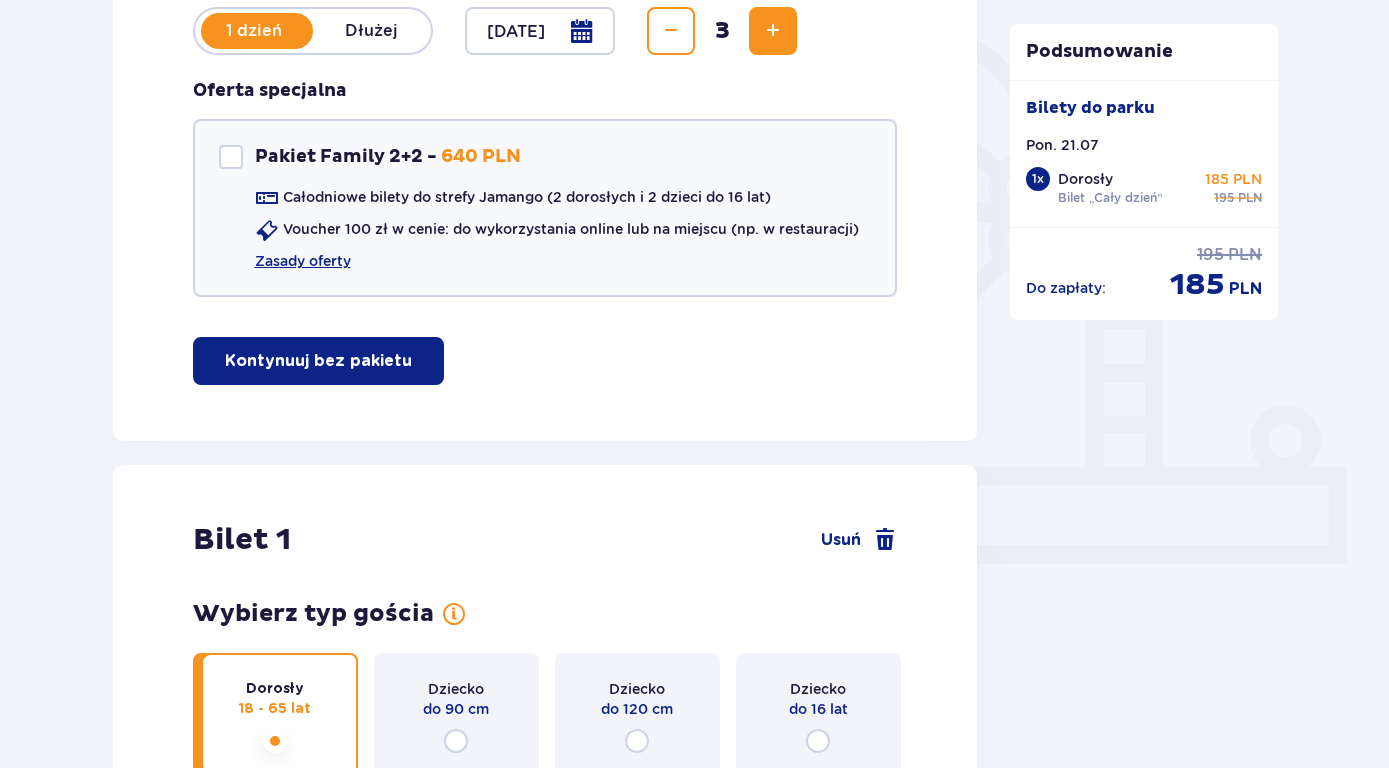 drag, startPoint x: 1388, startPoint y: 7, endPoint x: 857, endPoint y: 27, distance: 531.3765 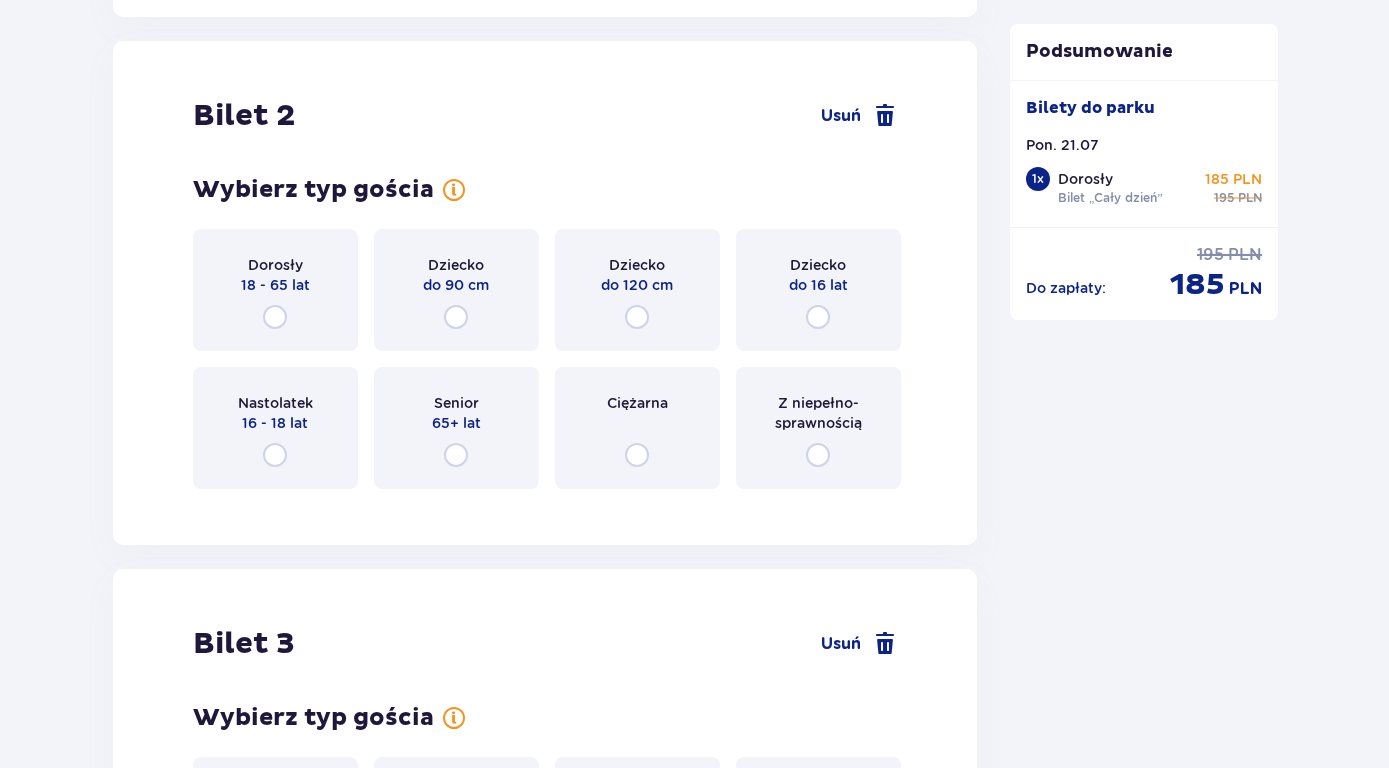 scroll, scrollTop: 2521, scrollLeft: 0, axis: vertical 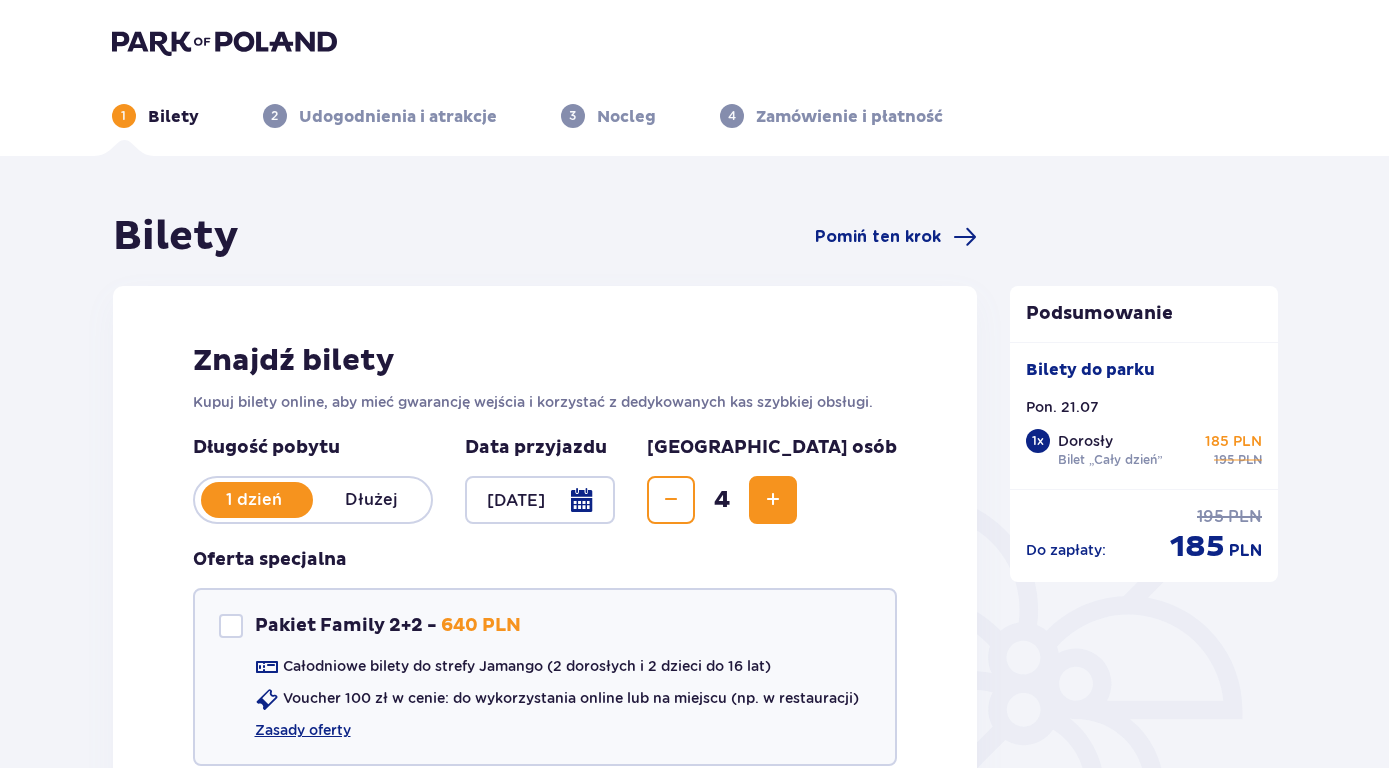 type 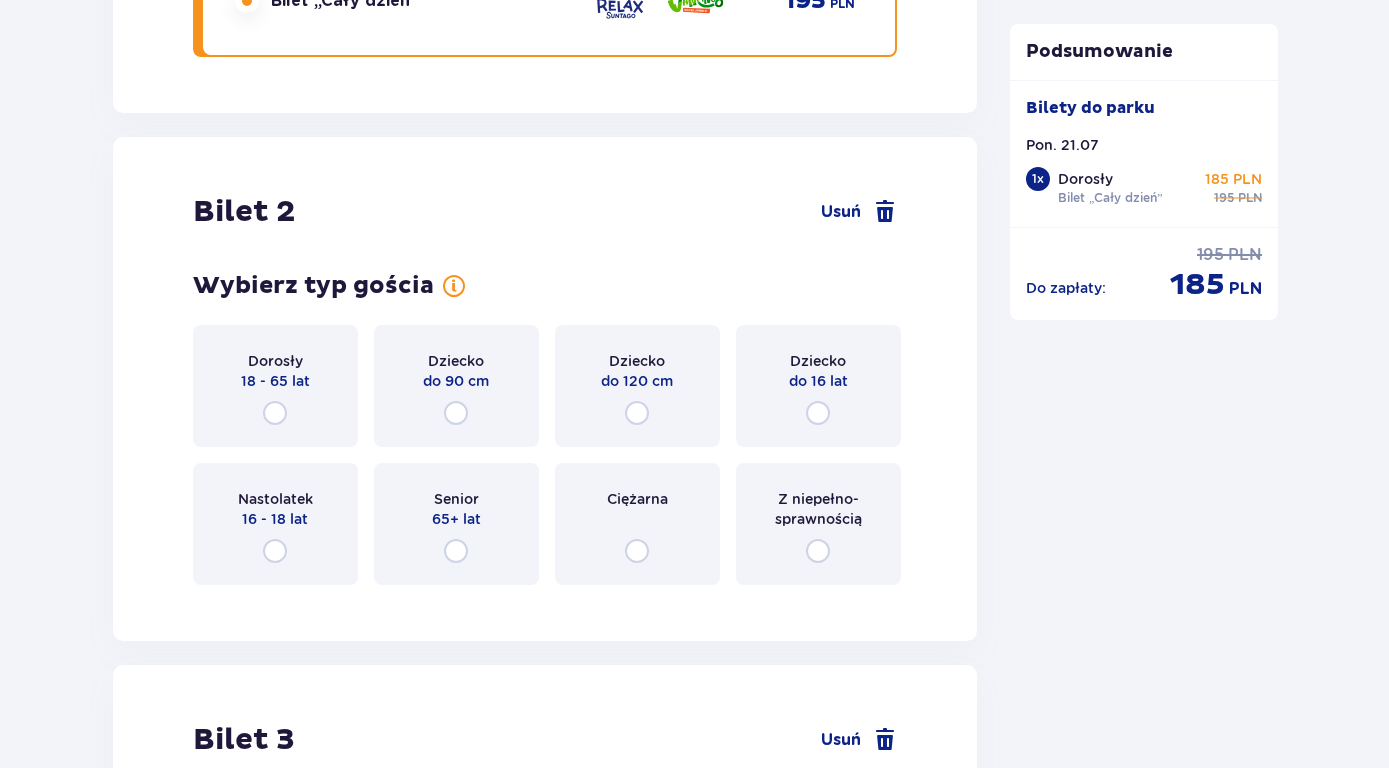 scroll, scrollTop: 2430, scrollLeft: 0, axis: vertical 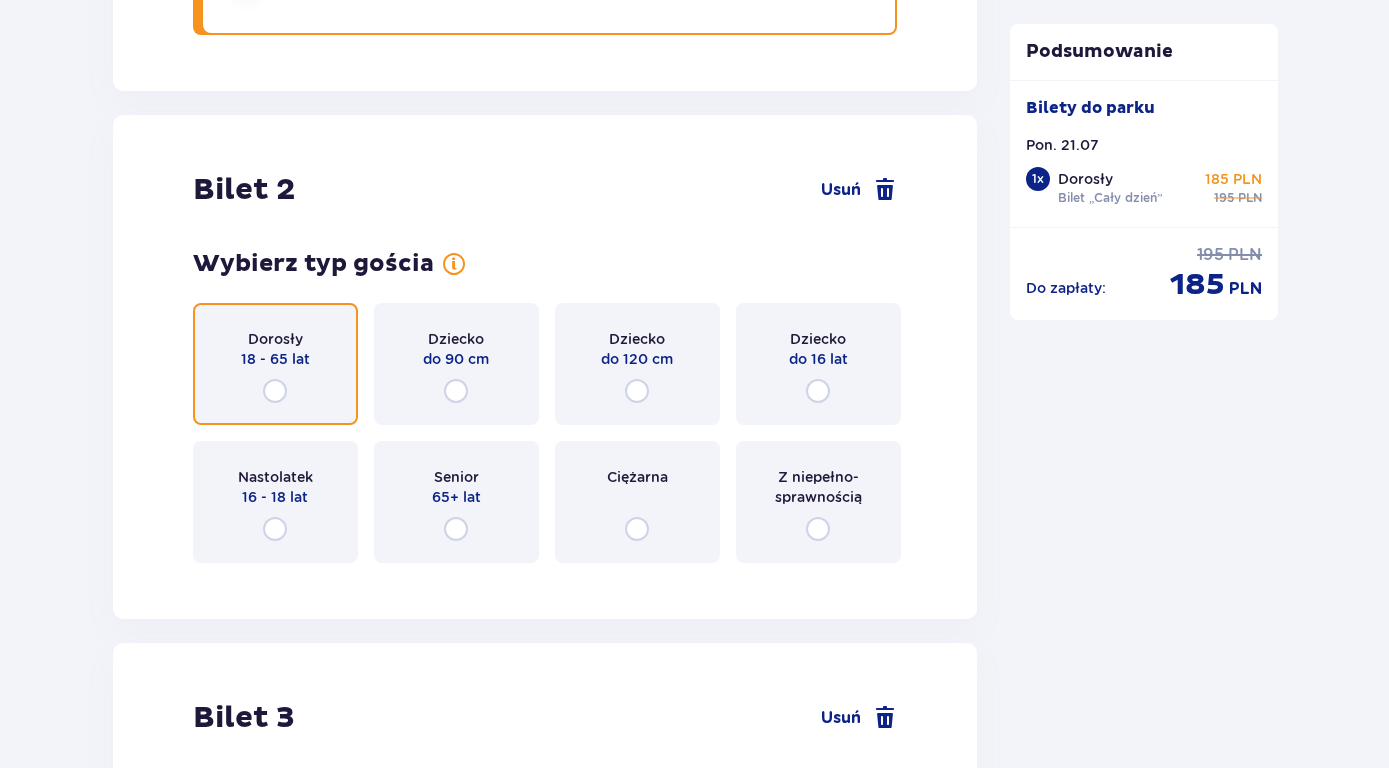 click at bounding box center [275, 391] 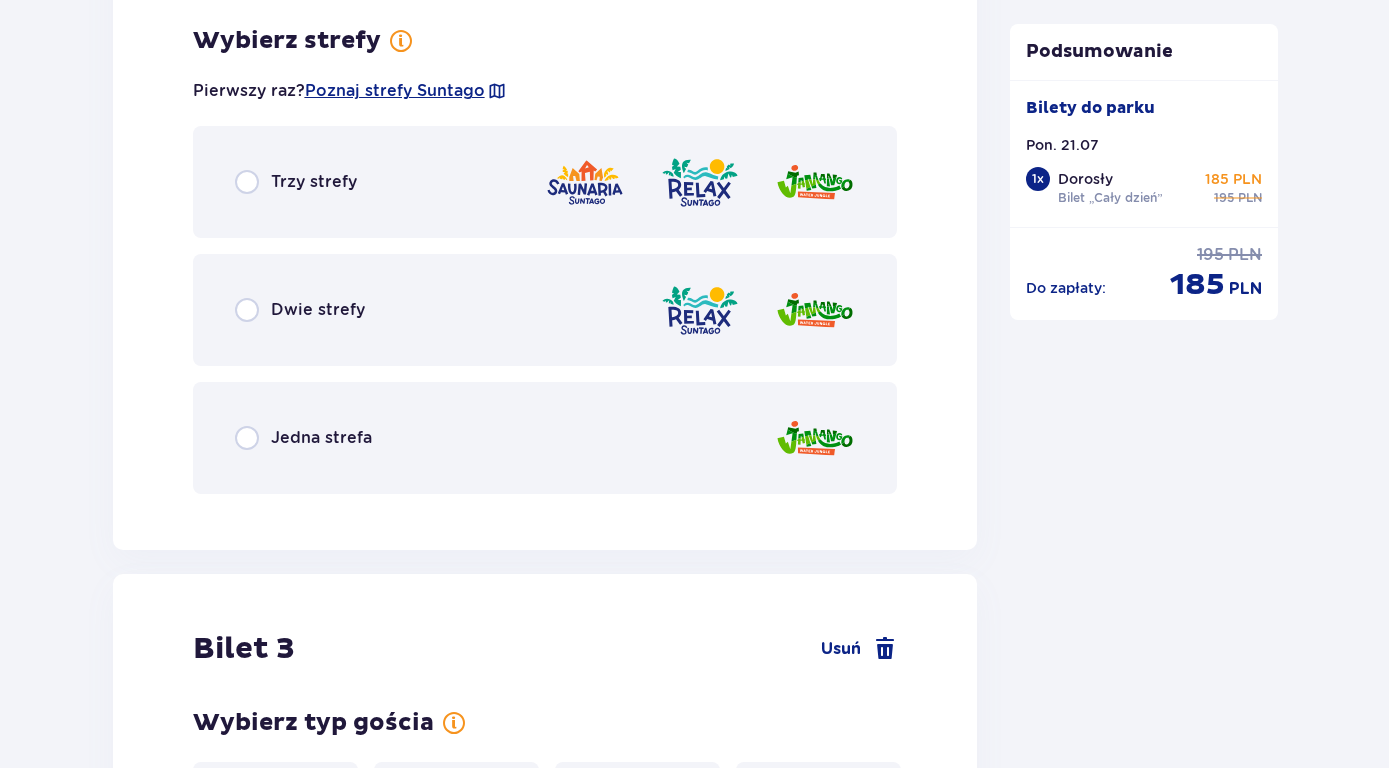scroll, scrollTop: 3009, scrollLeft: 0, axis: vertical 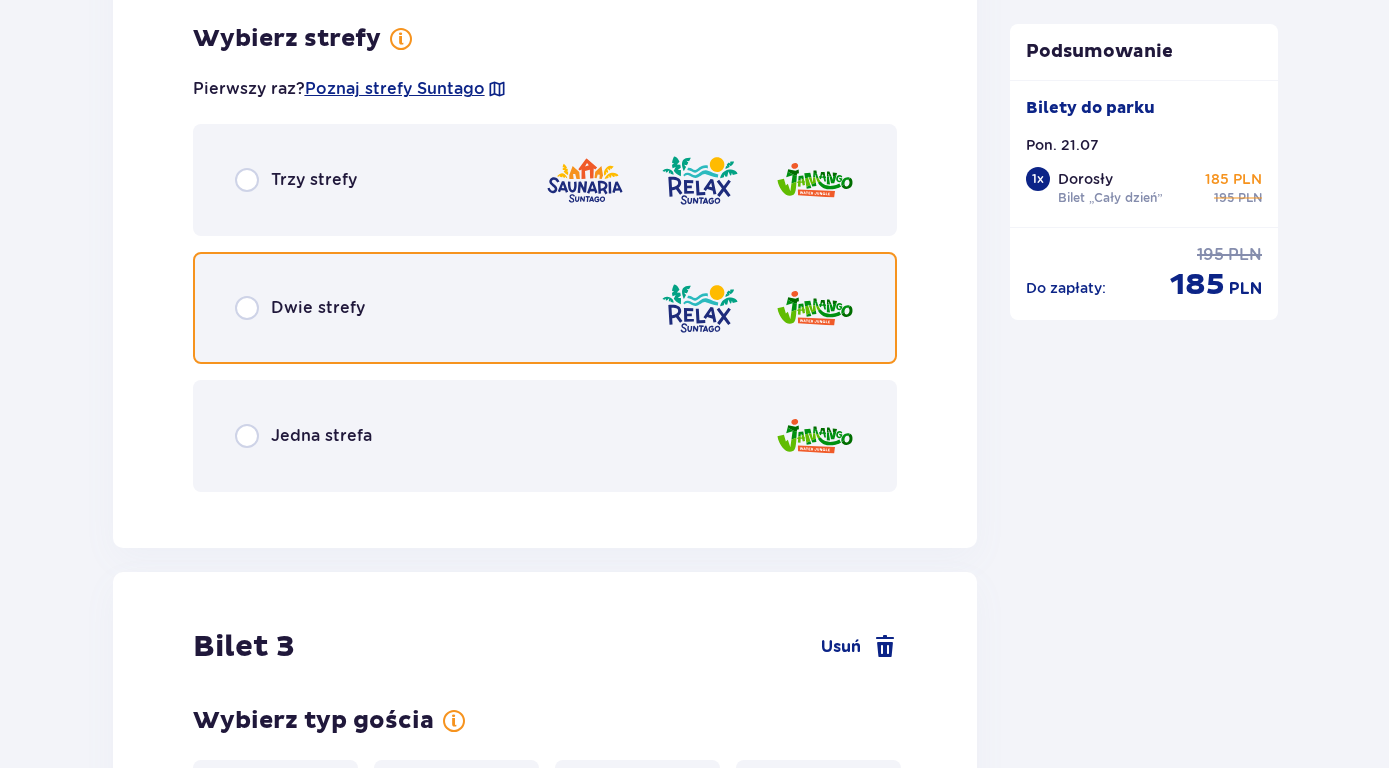 click at bounding box center (247, 308) 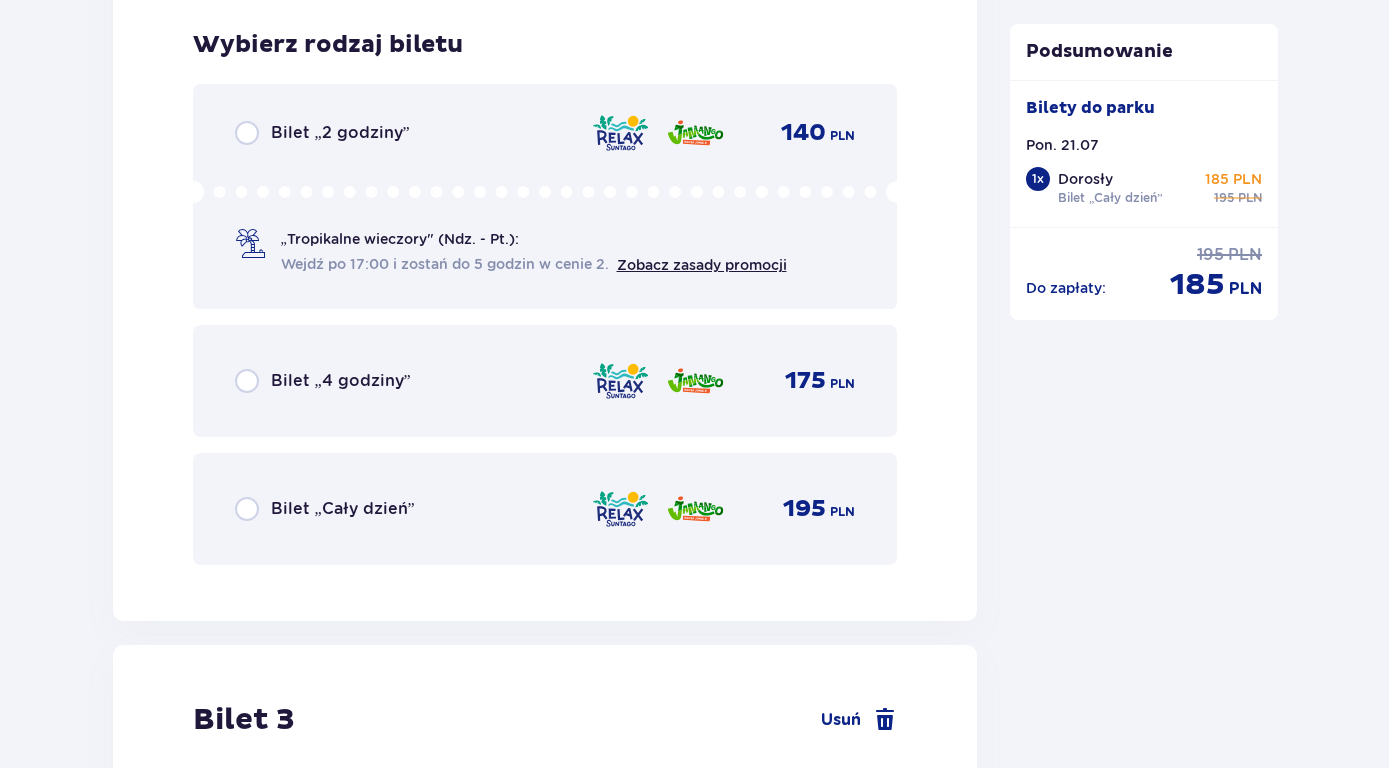 scroll, scrollTop: 3517, scrollLeft: 0, axis: vertical 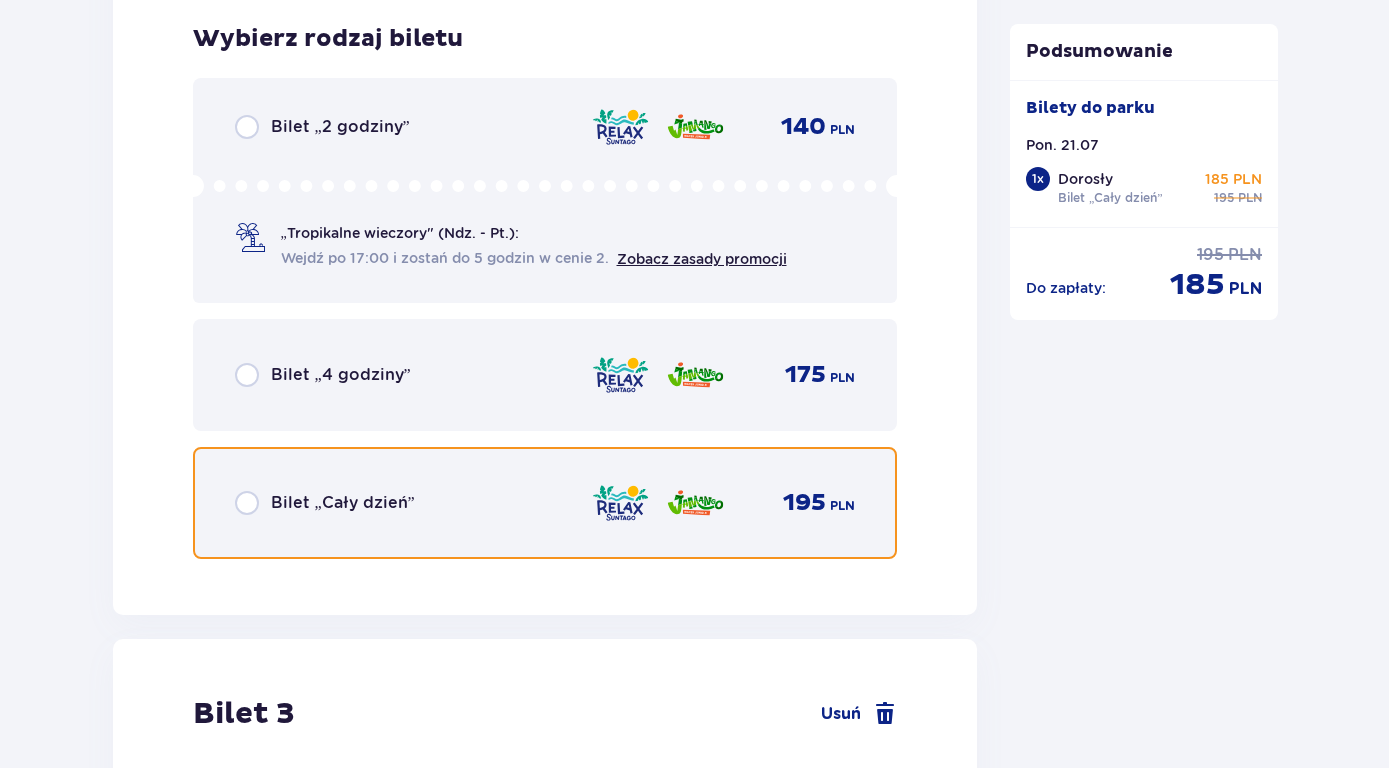 click at bounding box center [247, 503] 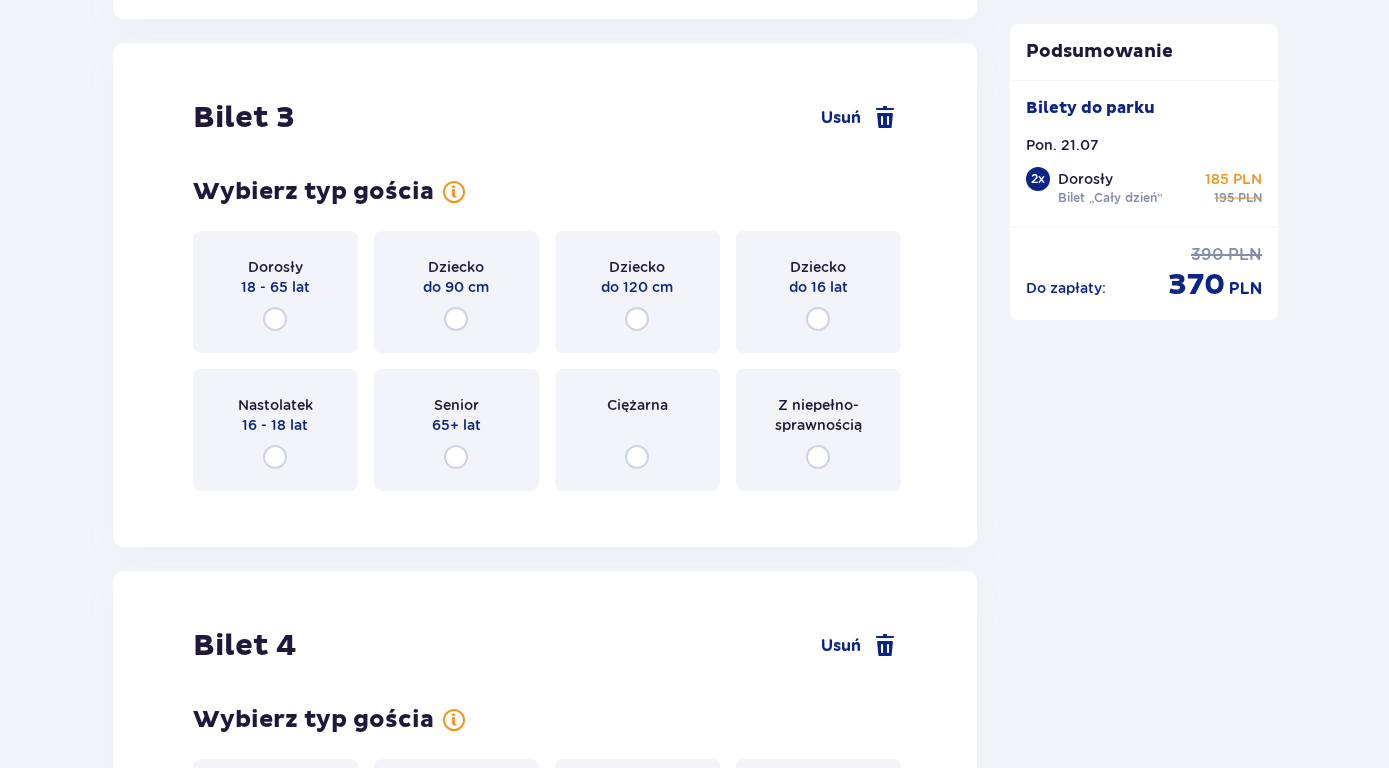 scroll, scrollTop: 4132, scrollLeft: 0, axis: vertical 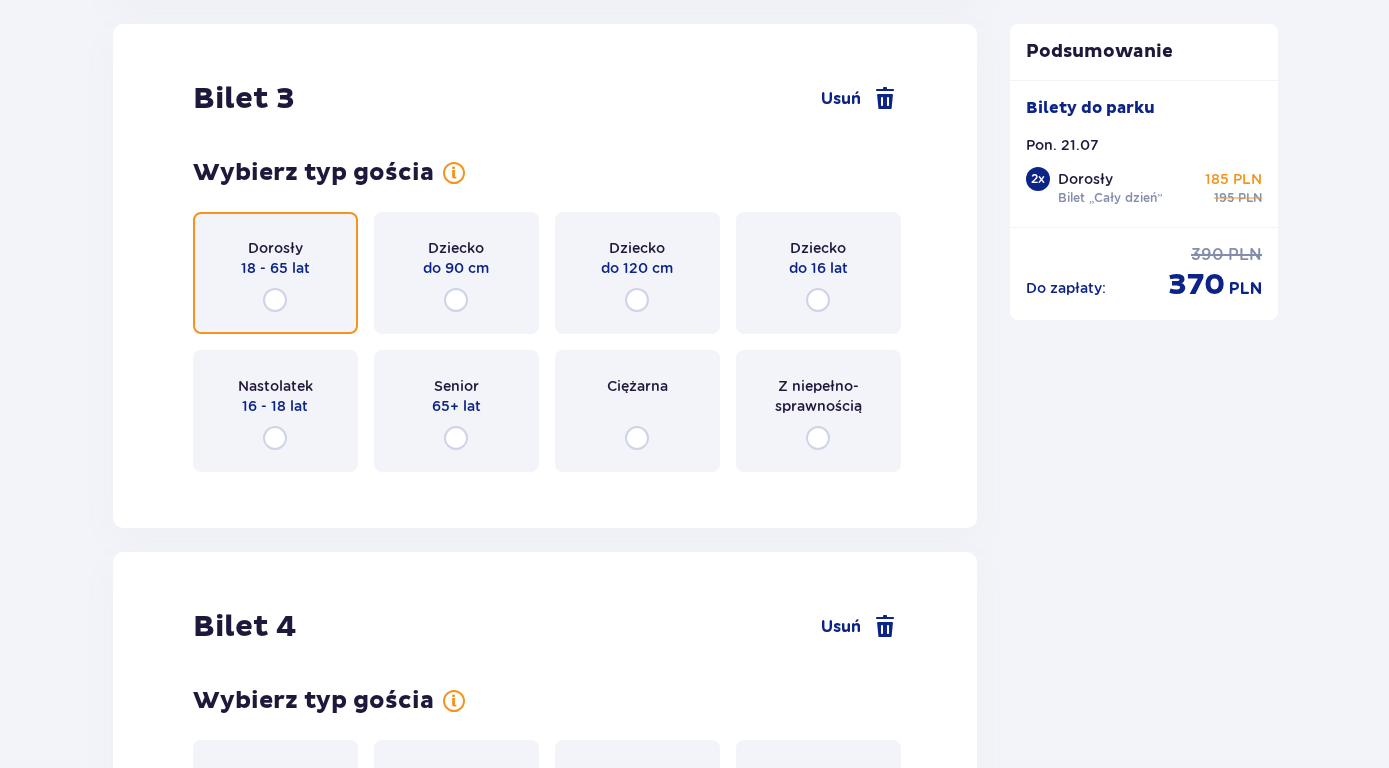 click at bounding box center (275, 300) 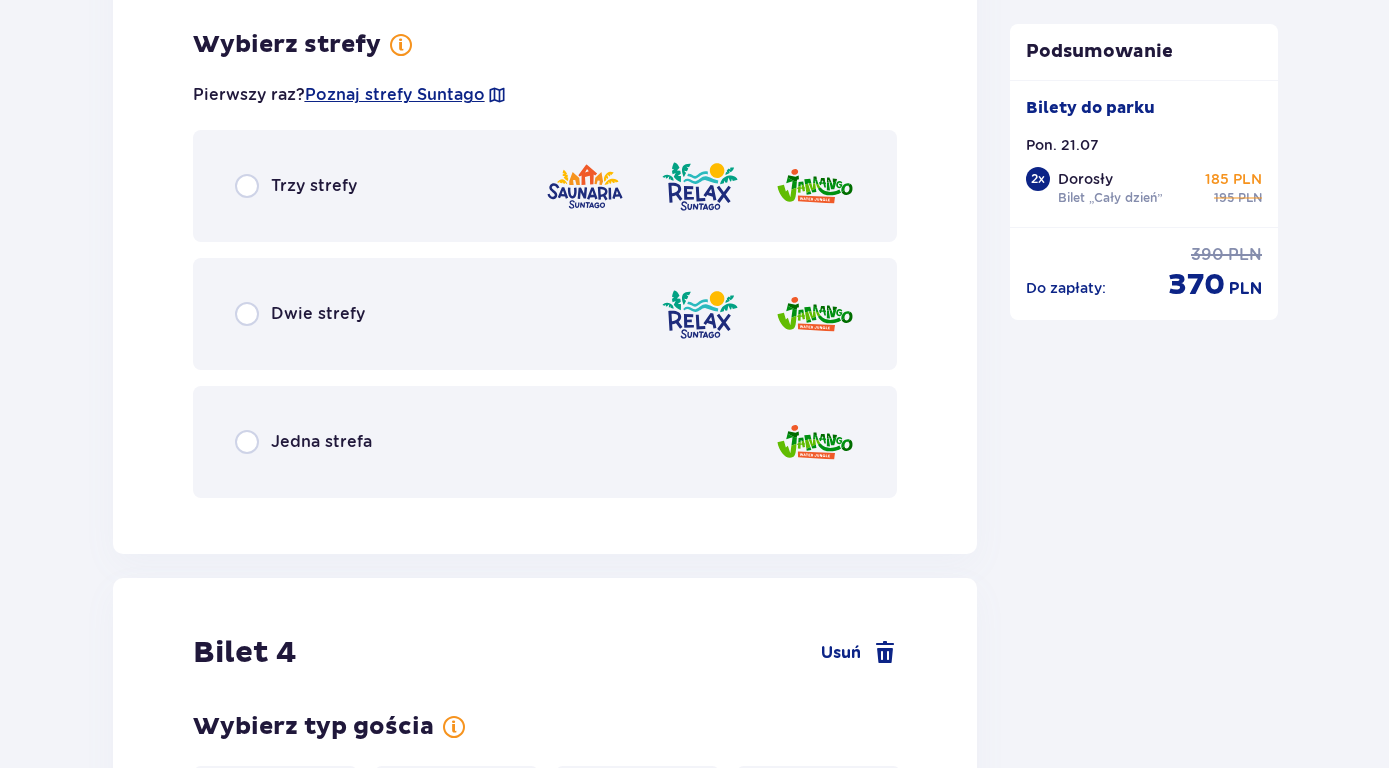 scroll, scrollTop: 4620, scrollLeft: 0, axis: vertical 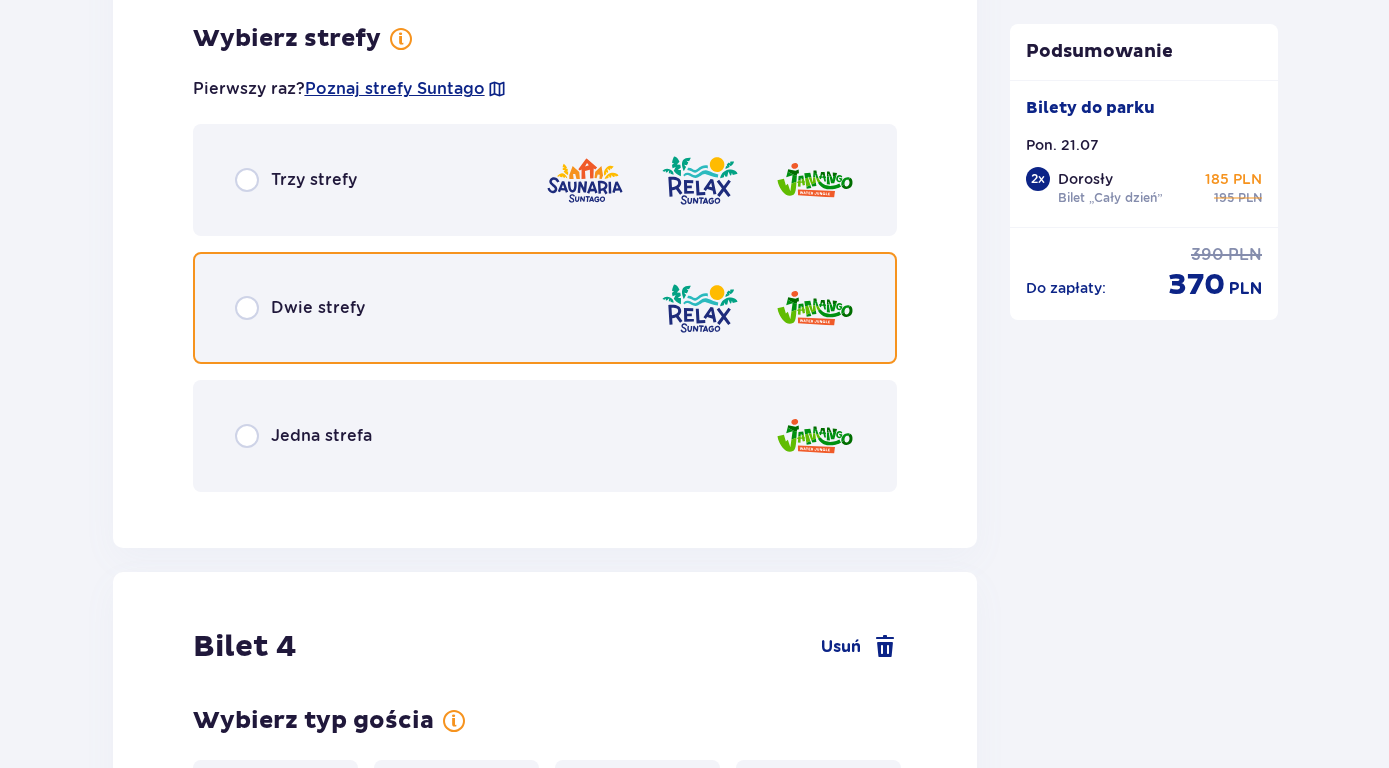 click at bounding box center [247, 308] 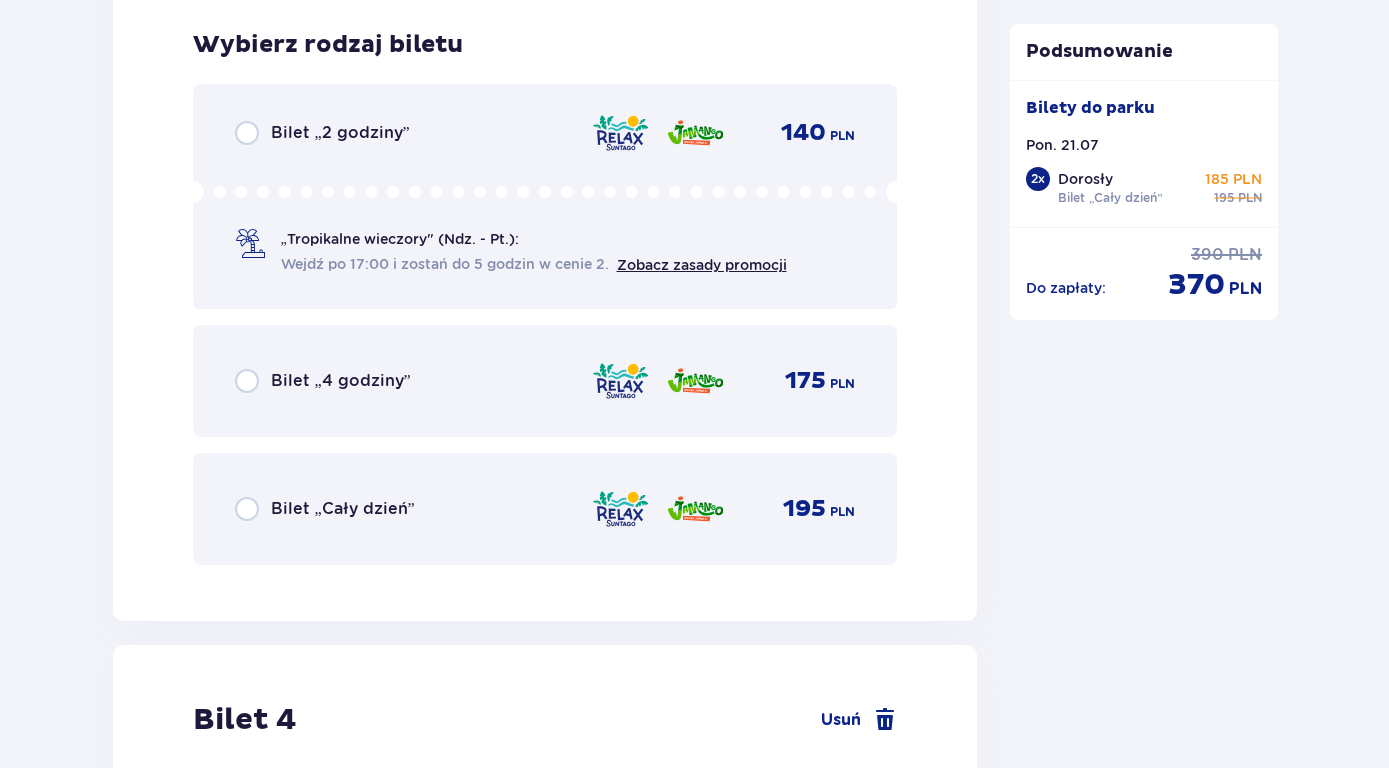 scroll, scrollTop: 5128, scrollLeft: 0, axis: vertical 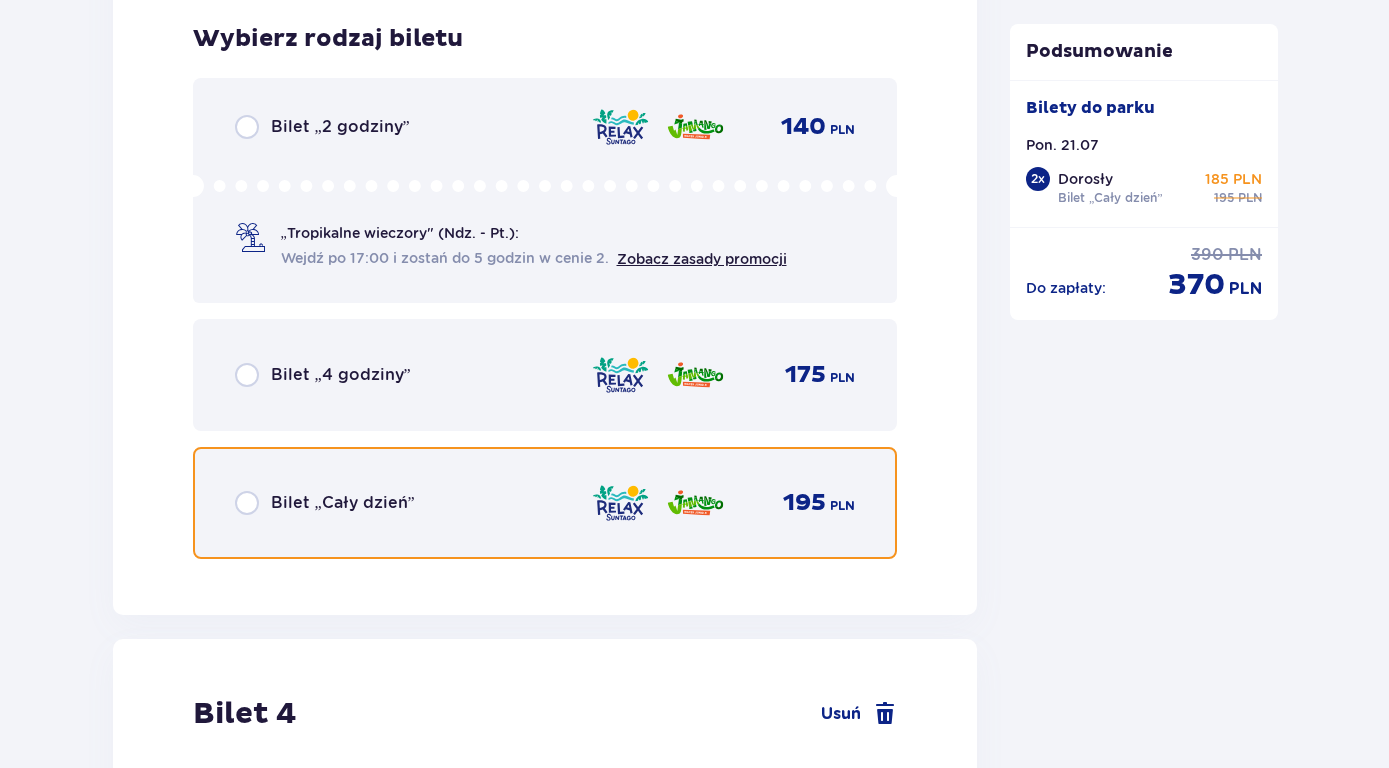 click at bounding box center [247, 503] 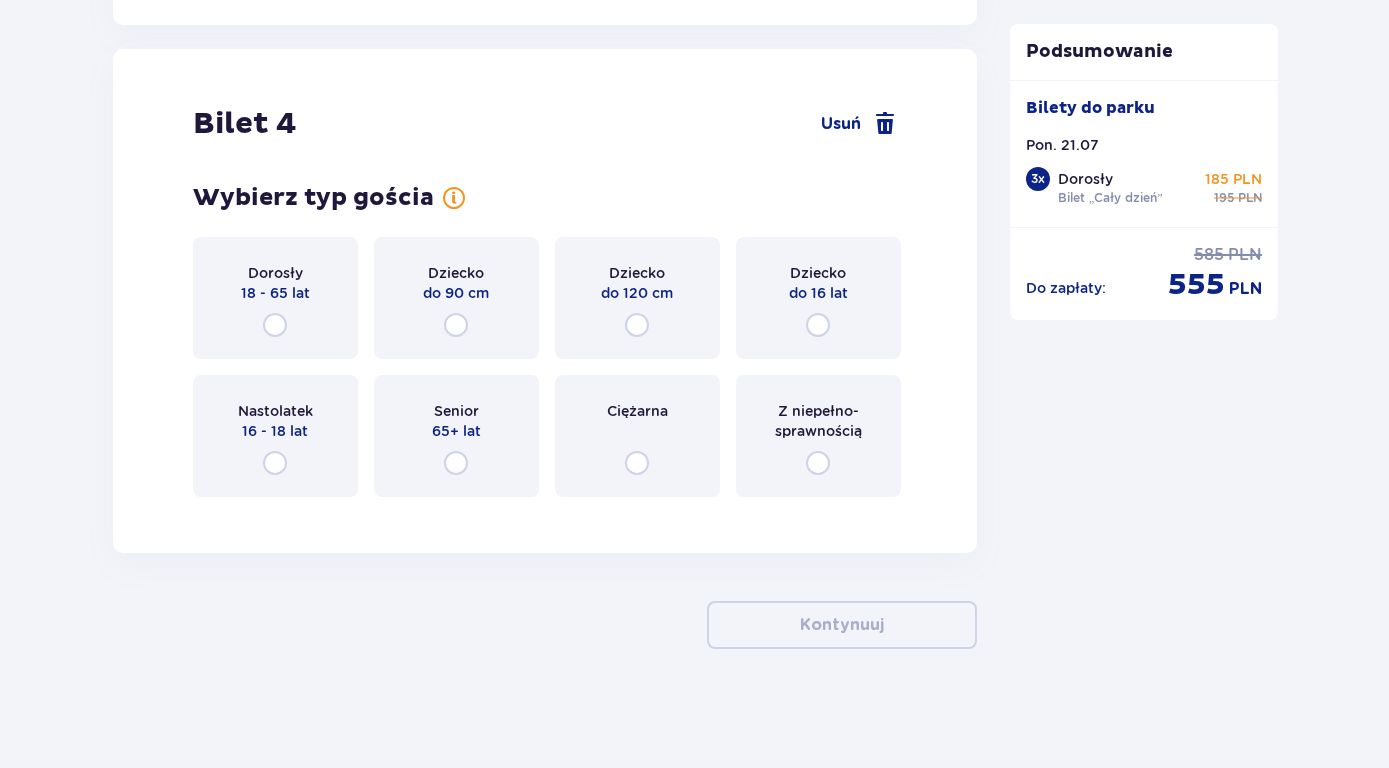 scroll, scrollTop: 5719, scrollLeft: 0, axis: vertical 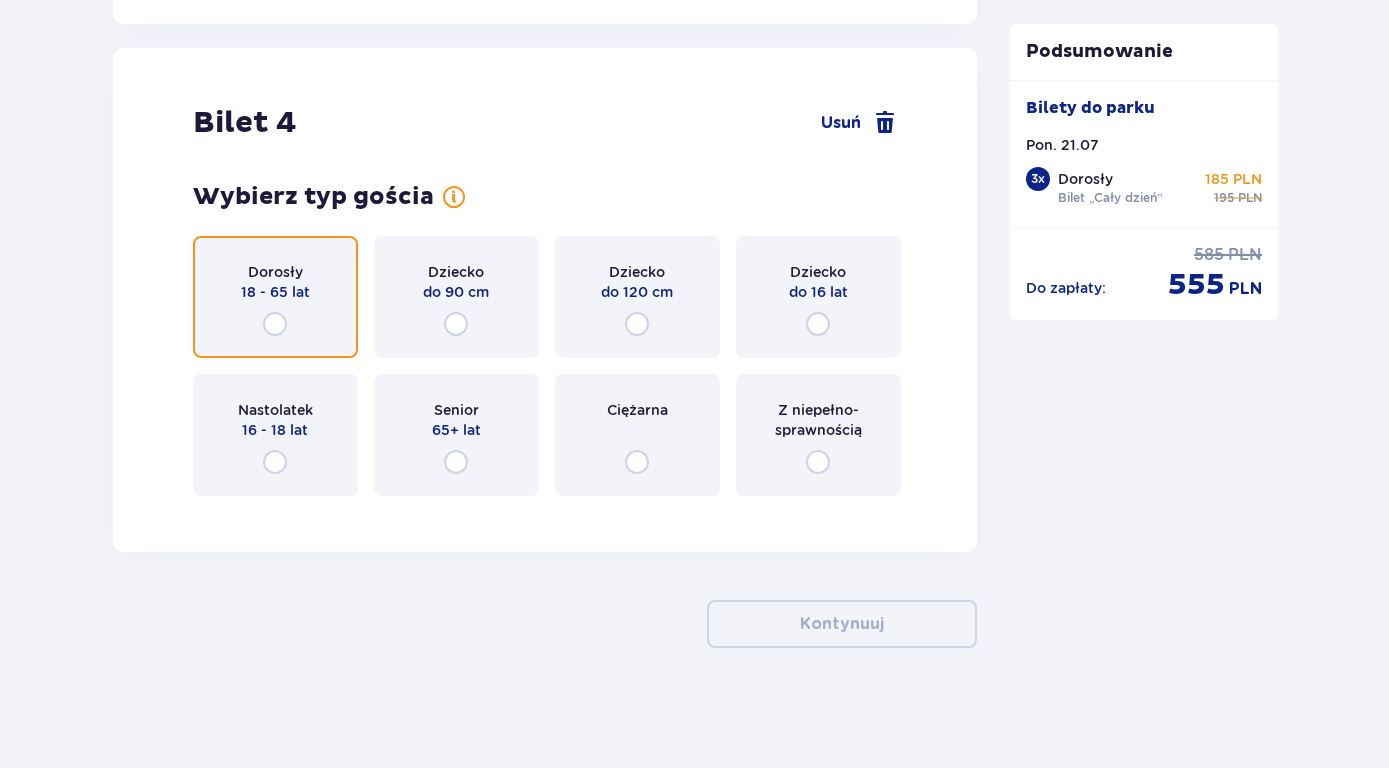 click at bounding box center [275, 324] 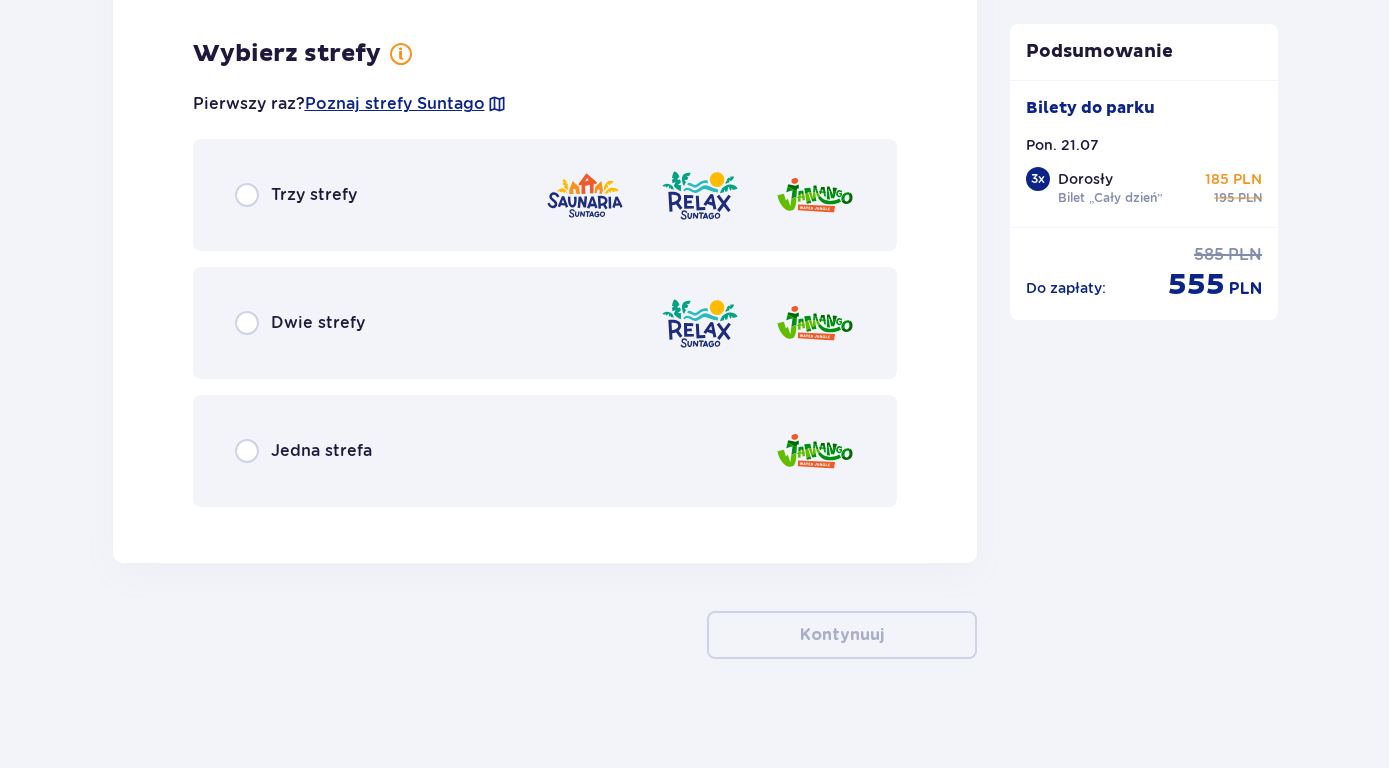 scroll, scrollTop: 6227, scrollLeft: 0, axis: vertical 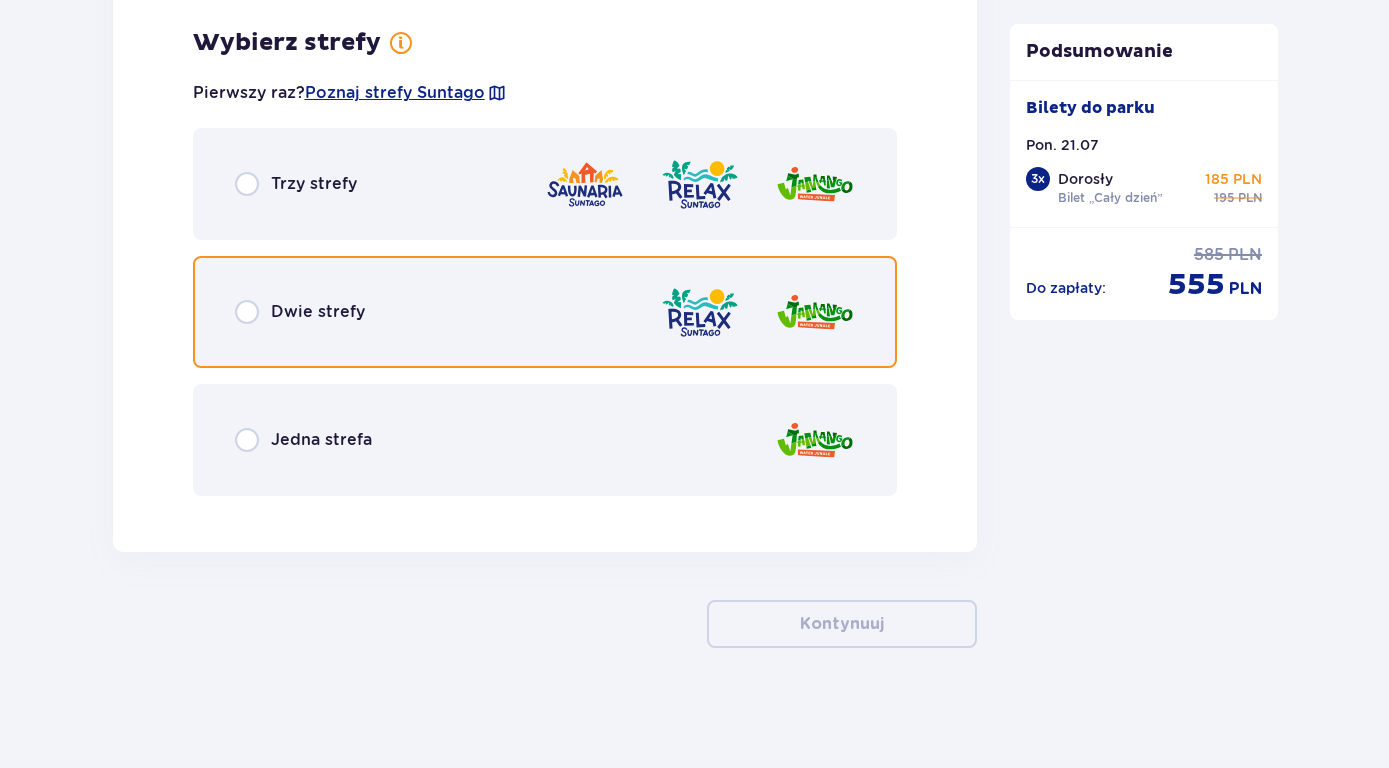 click at bounding box center [247, 312] 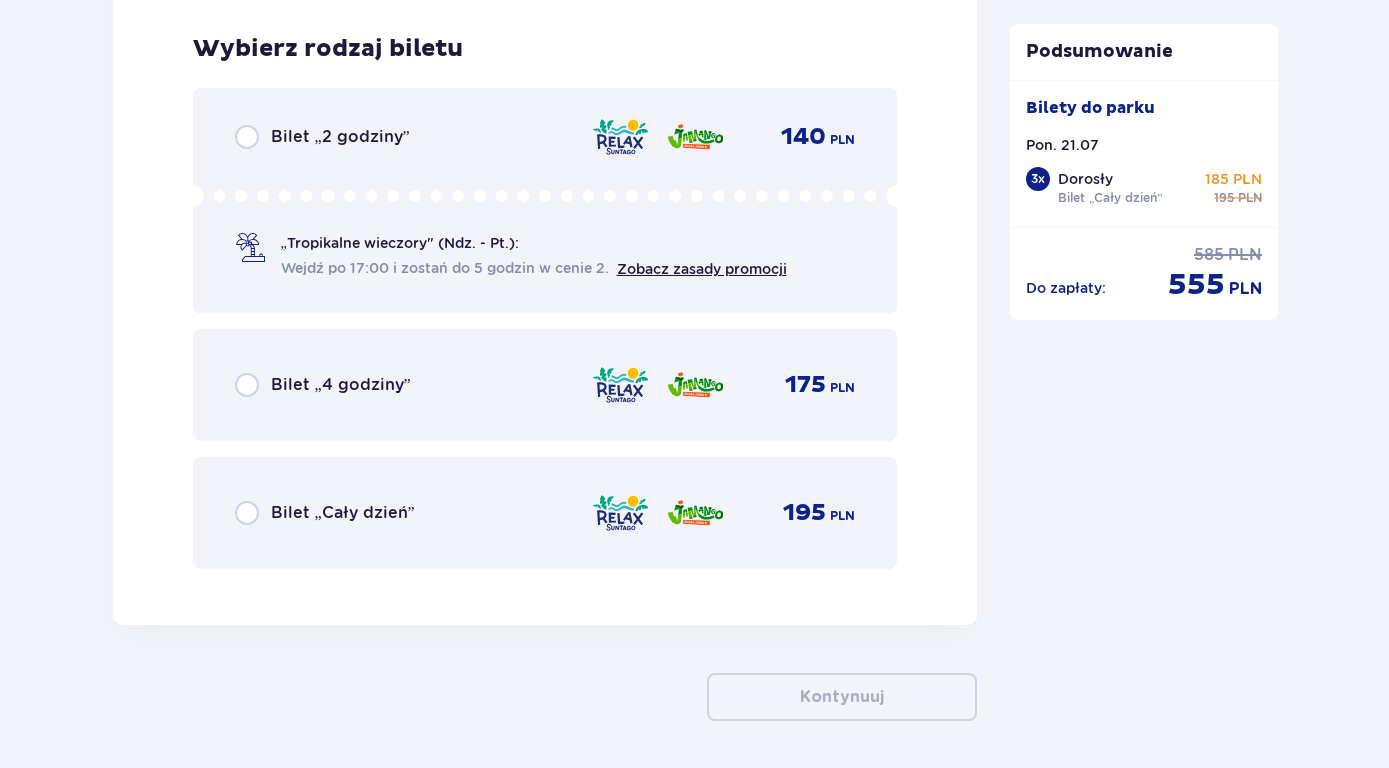 scroll, scrollTop: 6739, scrollLeft: 0, axis: vertical 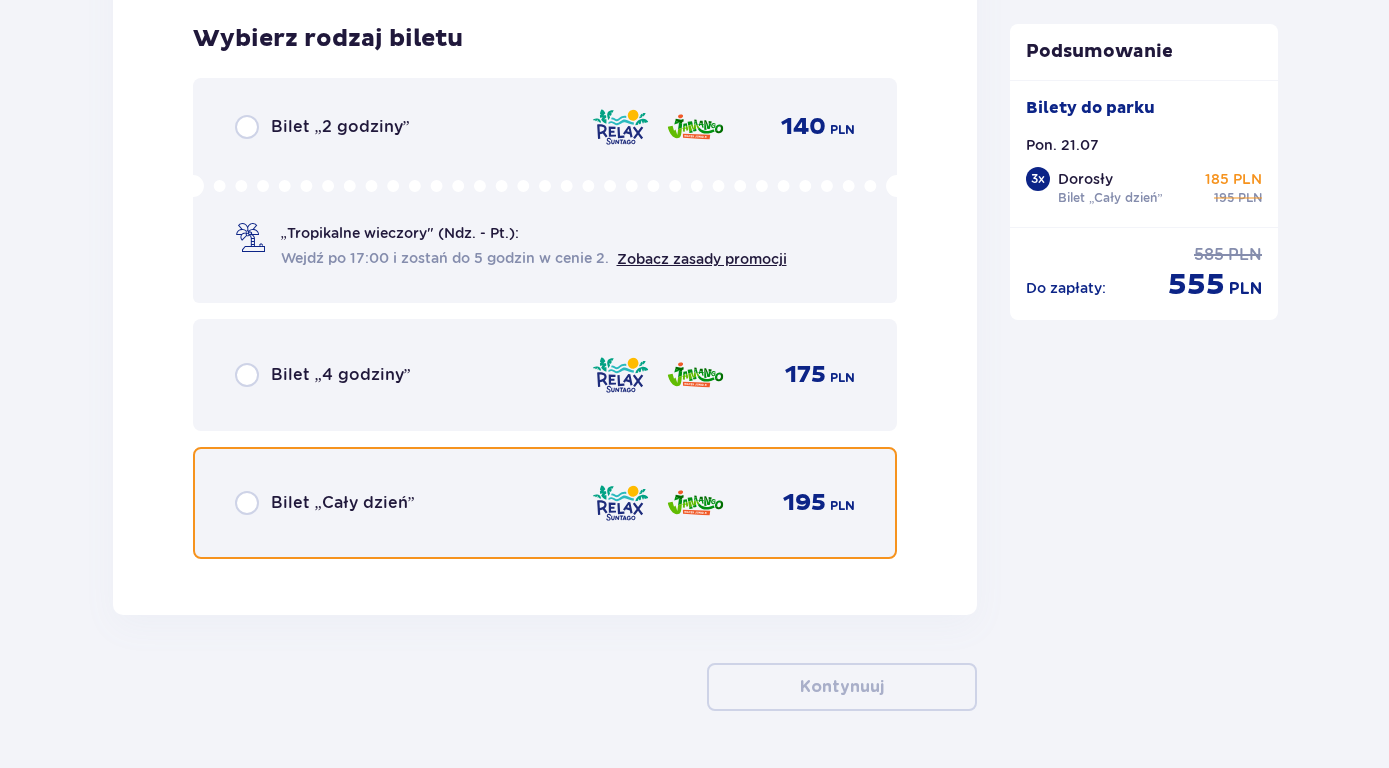click at bounding box center [247, 503] 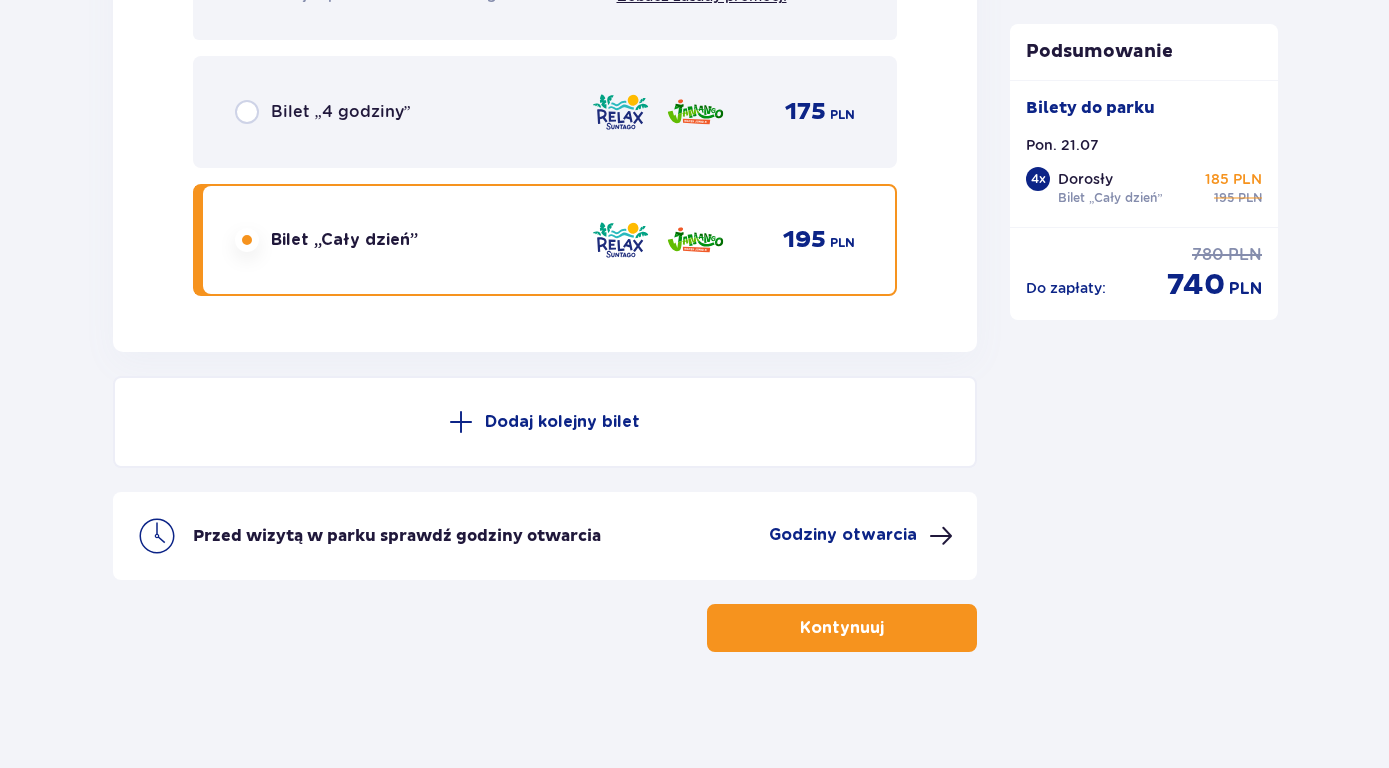 scroll, scrollTop: 7006, scrollLeft: 0, axis: vertical 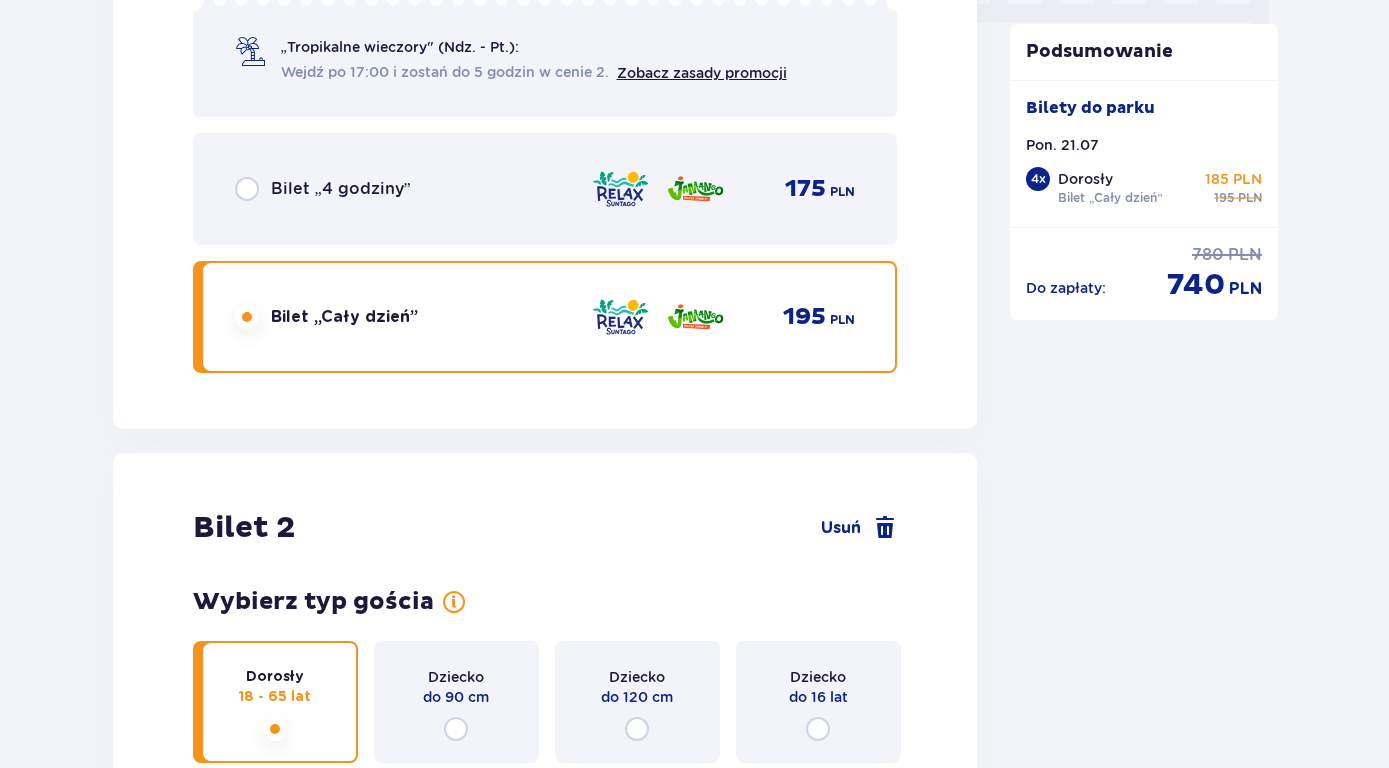 click at bounding box center (247, 3539) 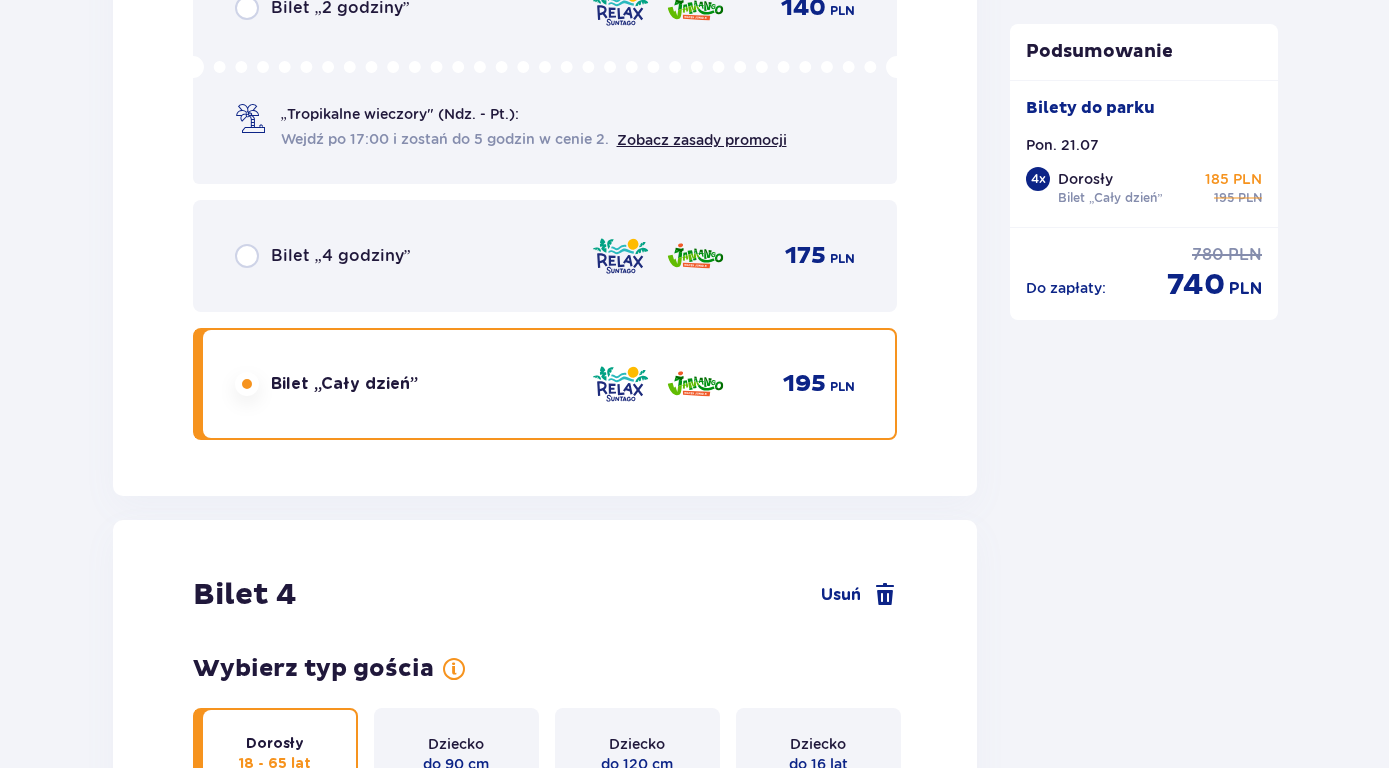 click at bounding box center [247, -1227] 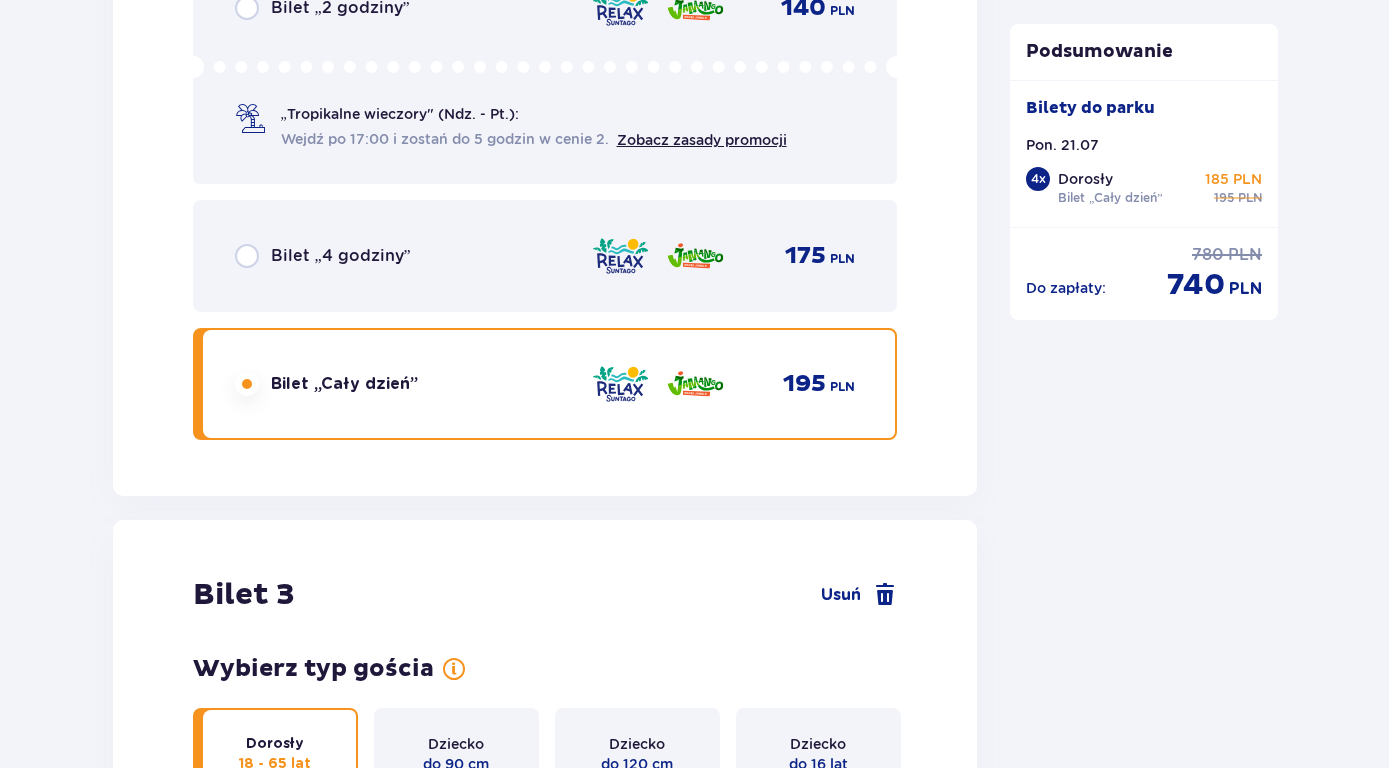 click at bounding box center (247, -1227) 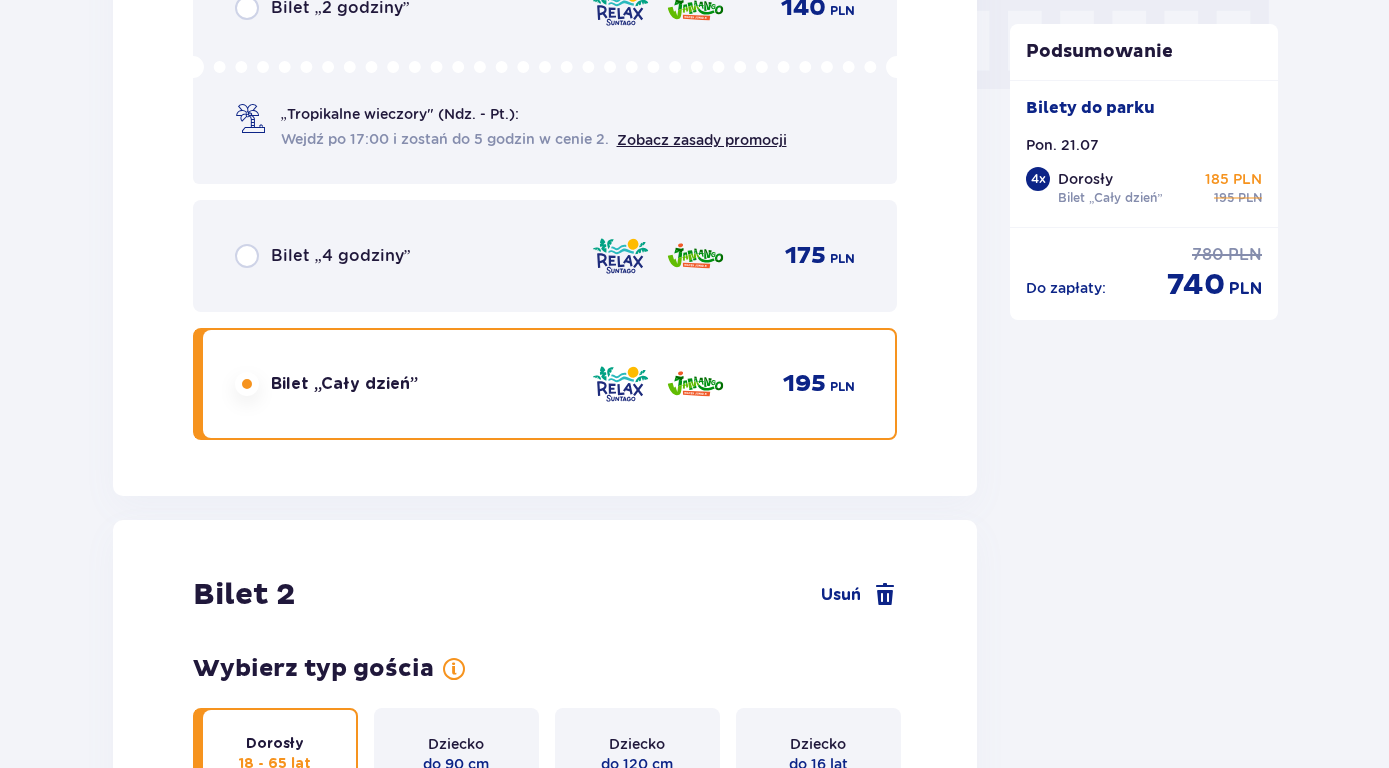 click at bounding box center [247, 5217] 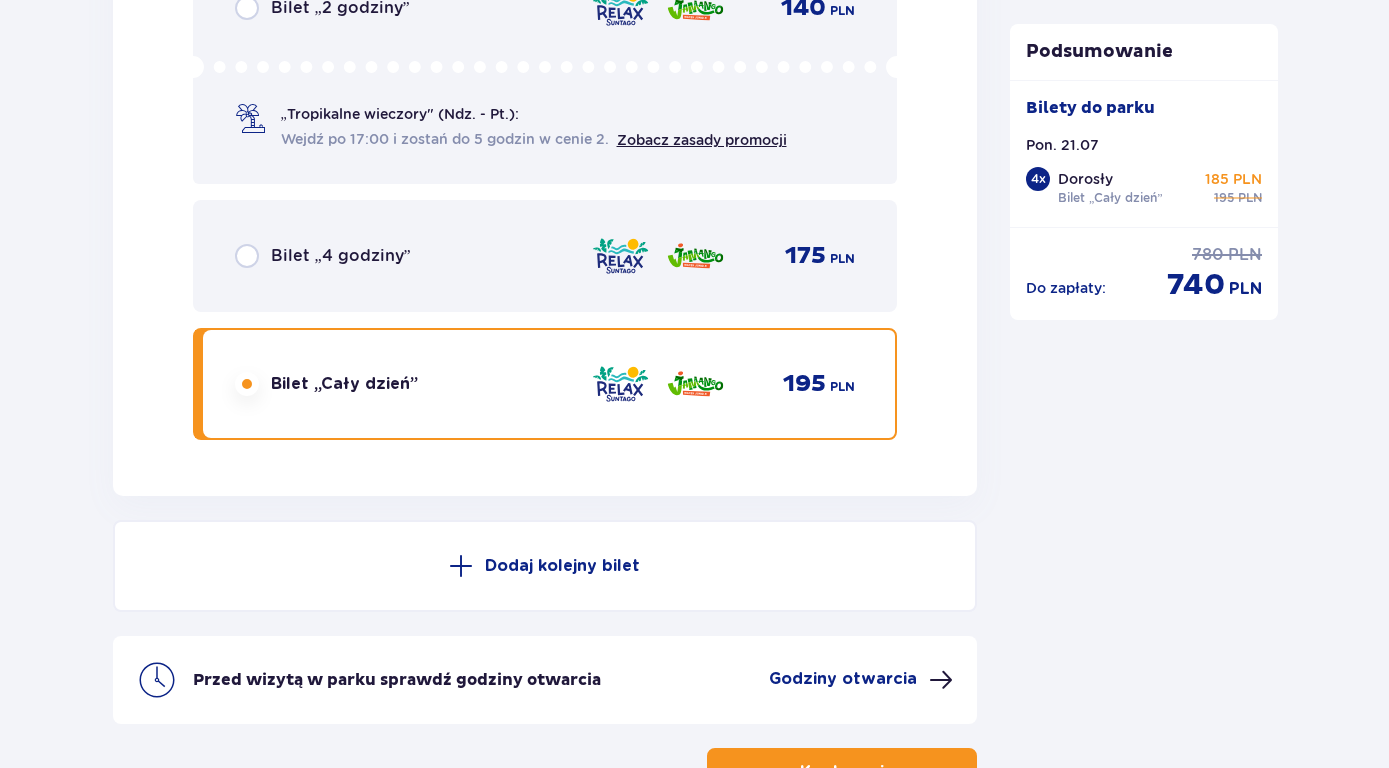click at bounding box center [247, -1227] 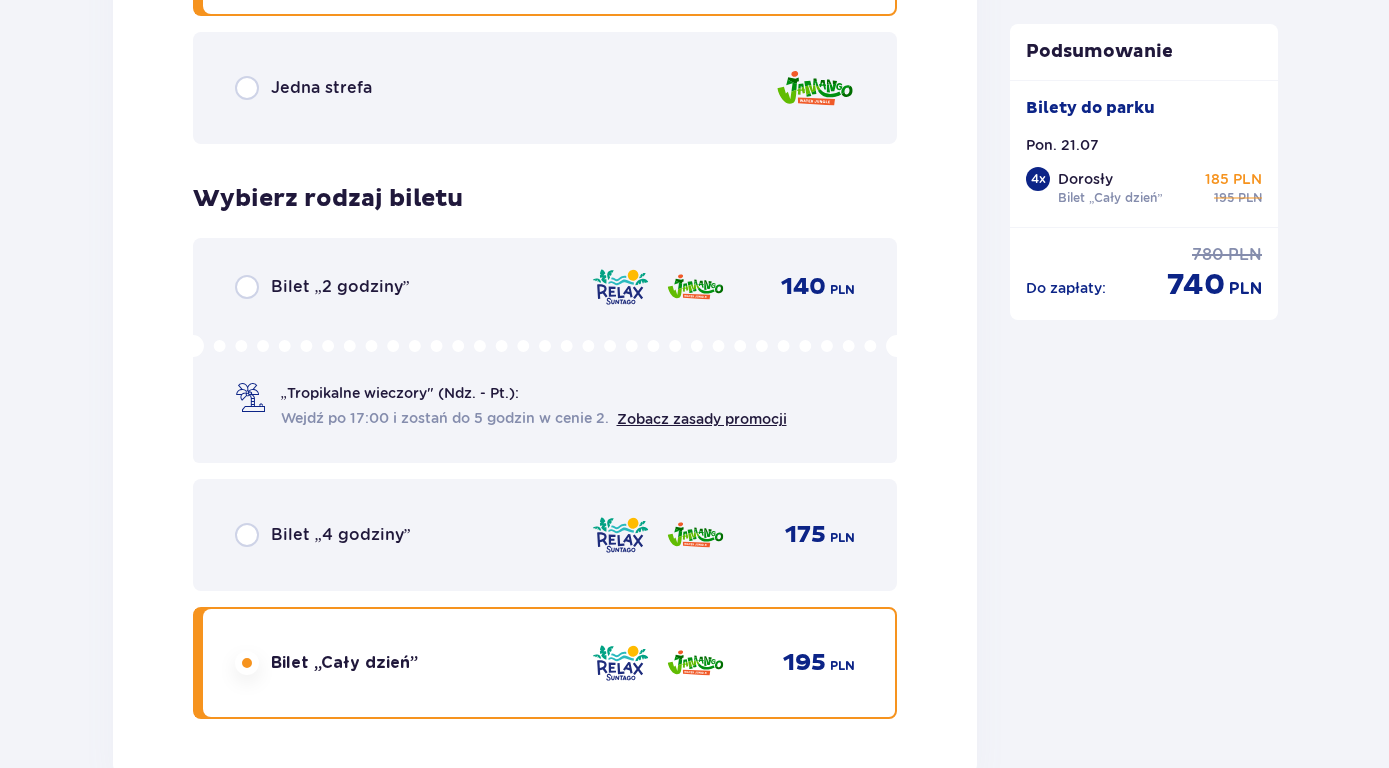 radio on "true" 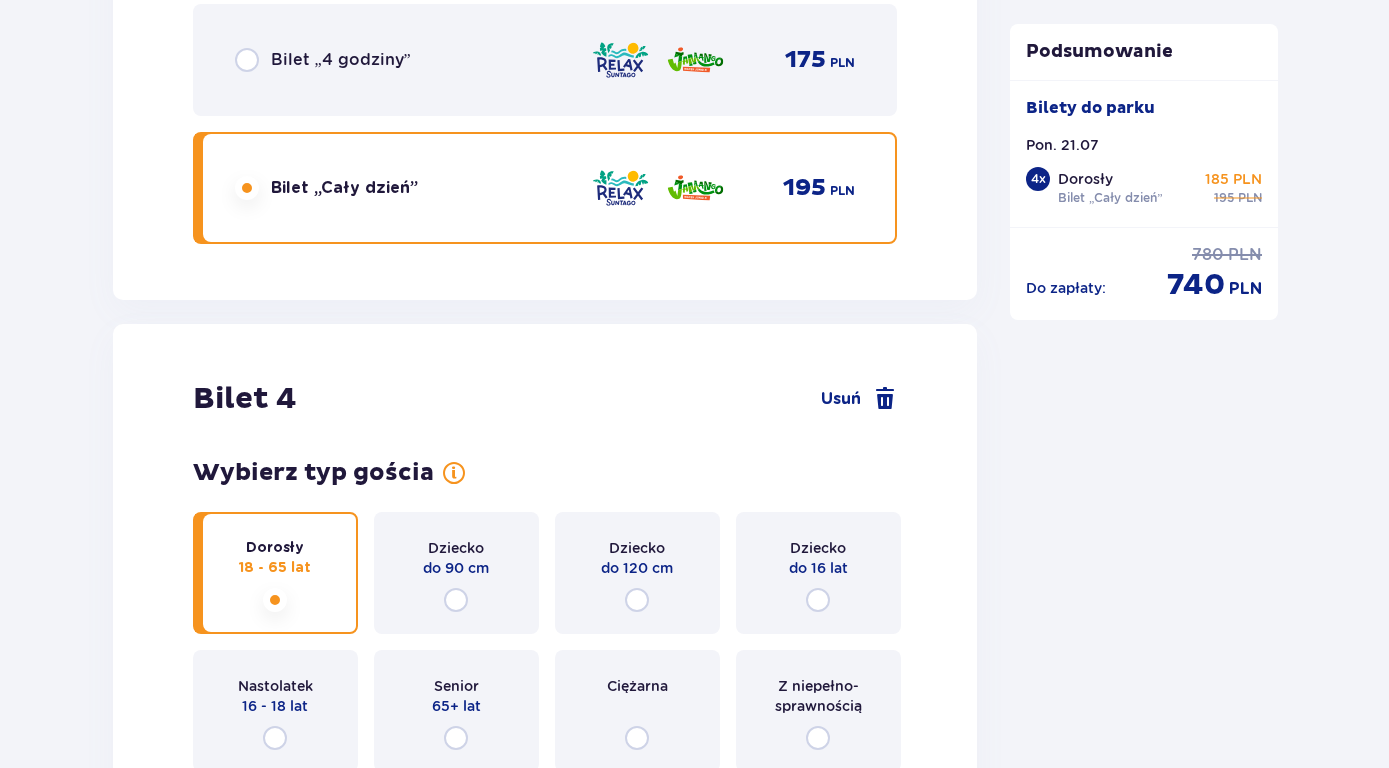 click at bounding box center (247, -1423) 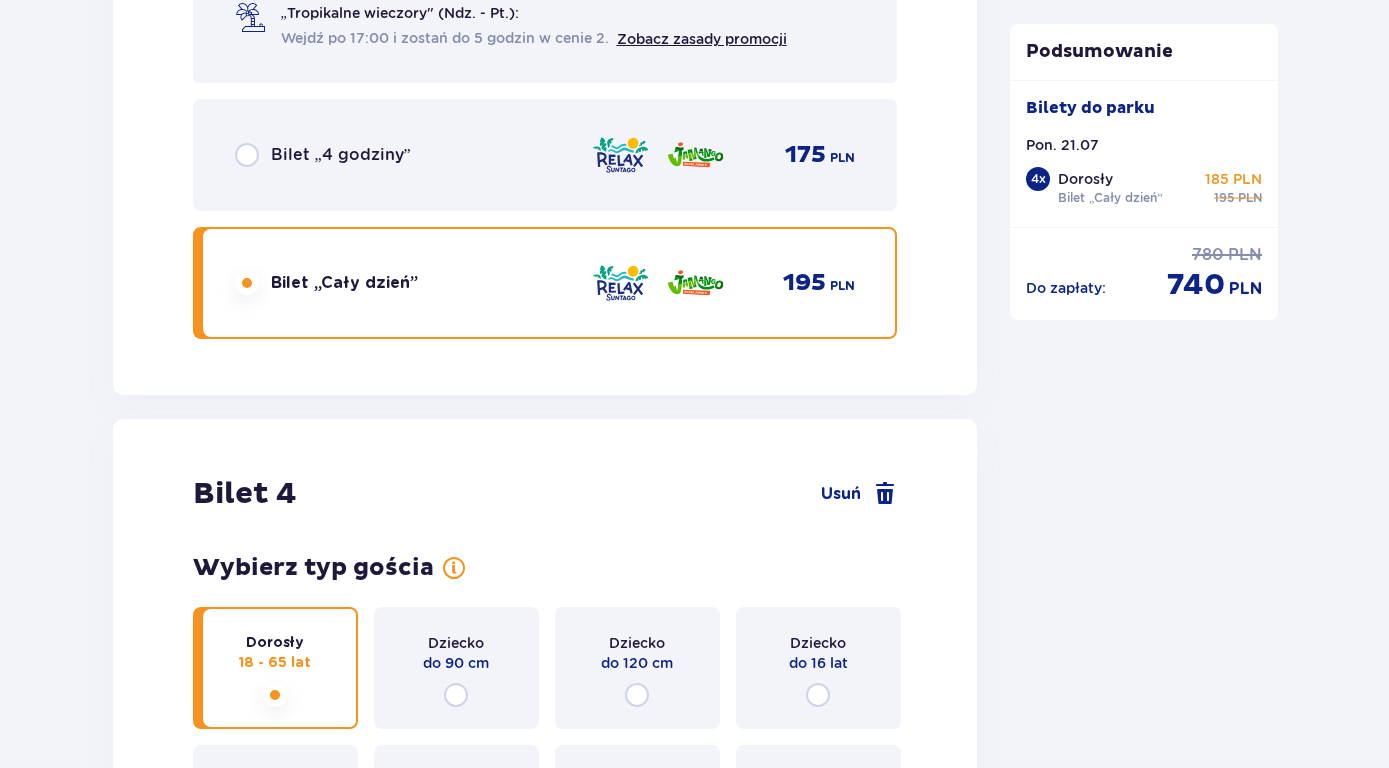radio on "true" 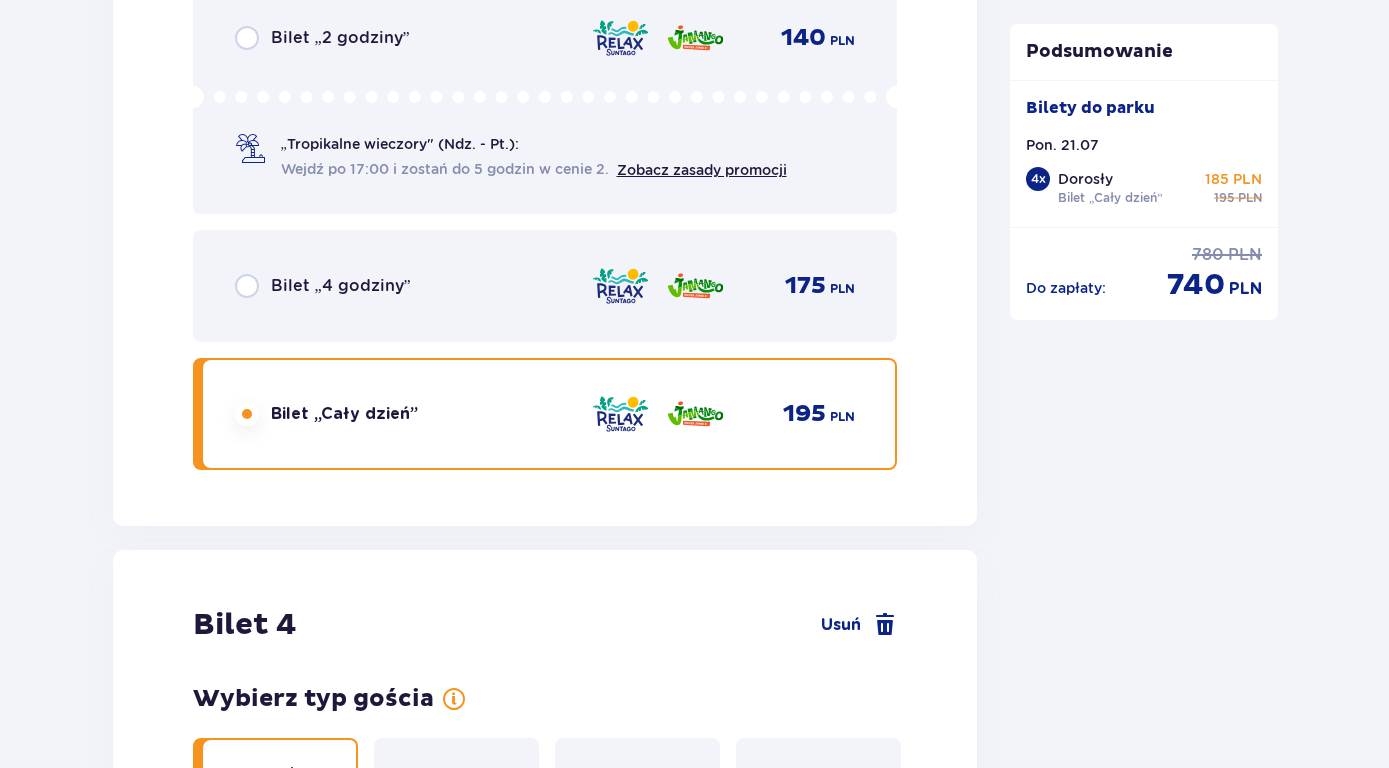 click at bounding box center (247, -2808) 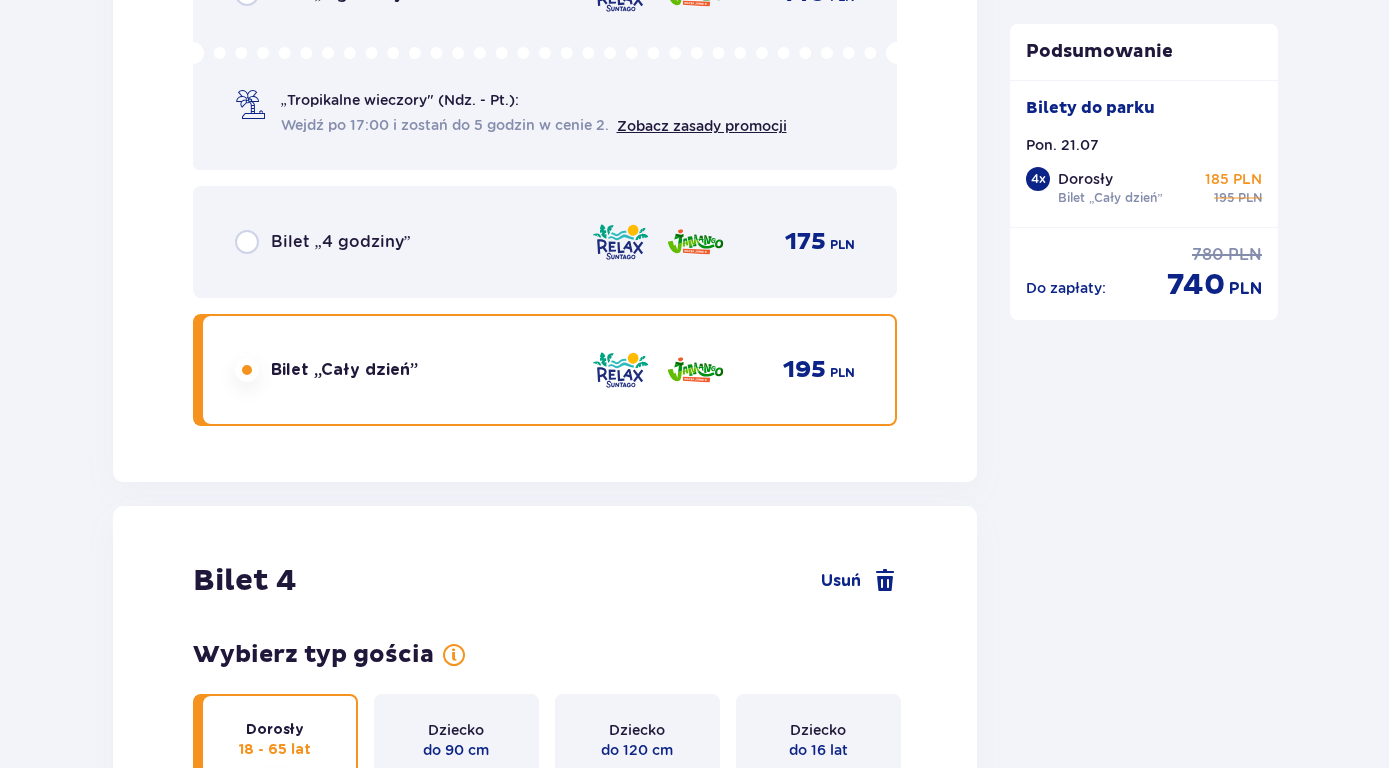 radio on "true" 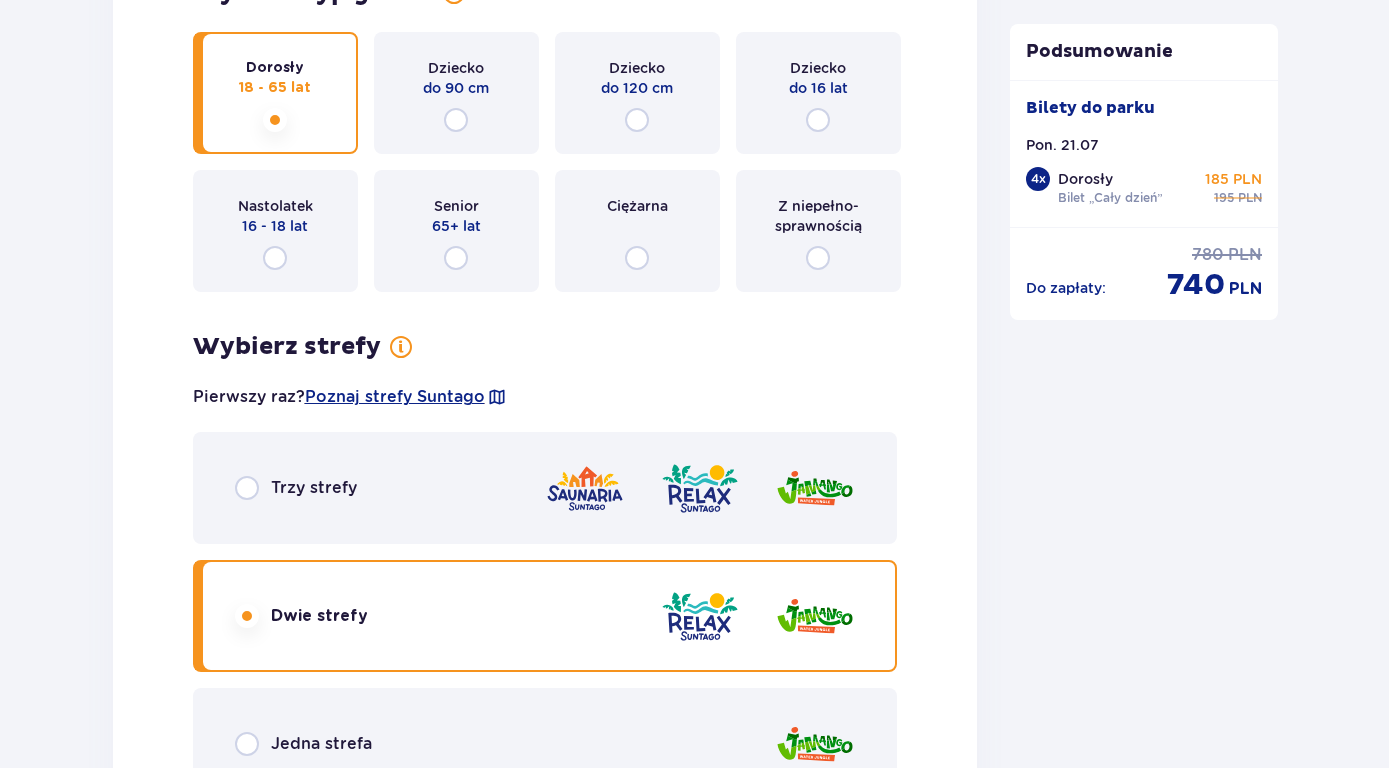click at bounding box center (247, 1319) 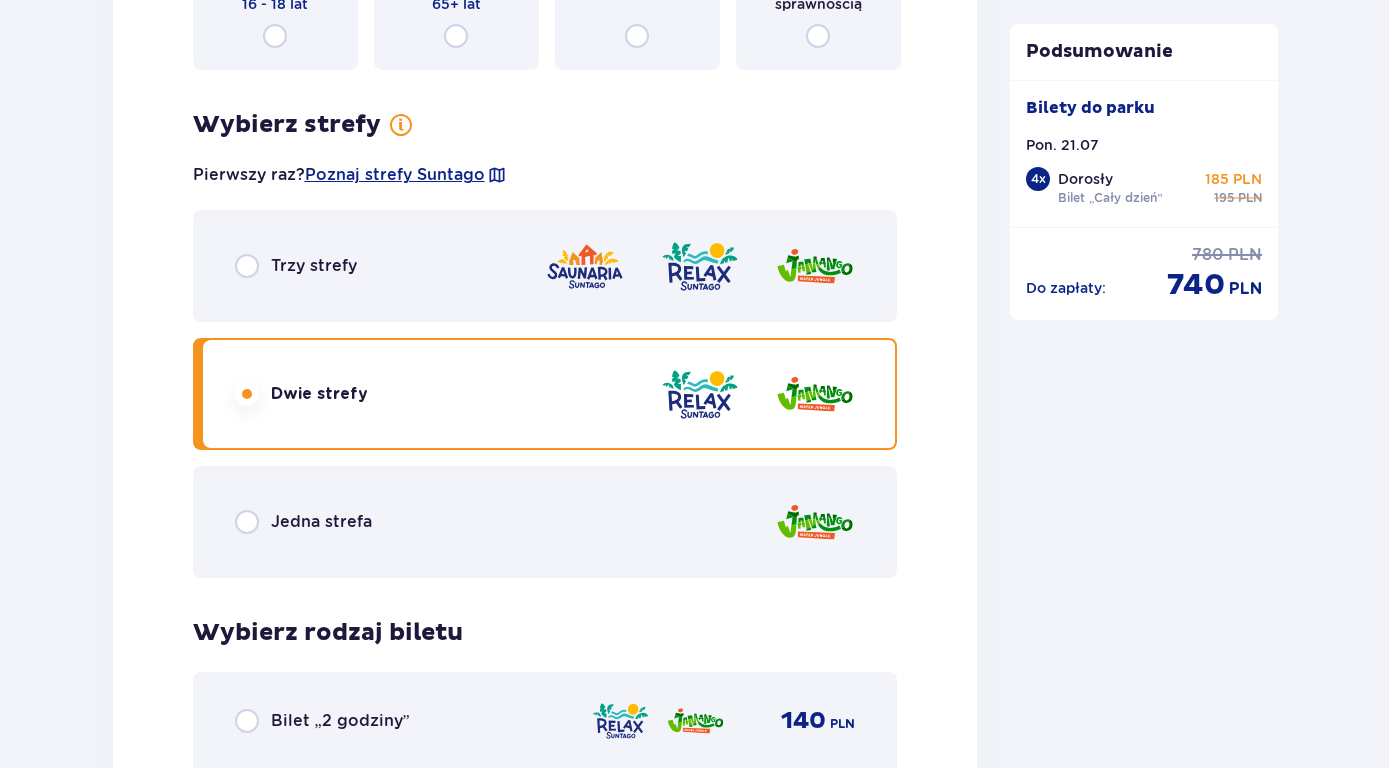 radio on "true" 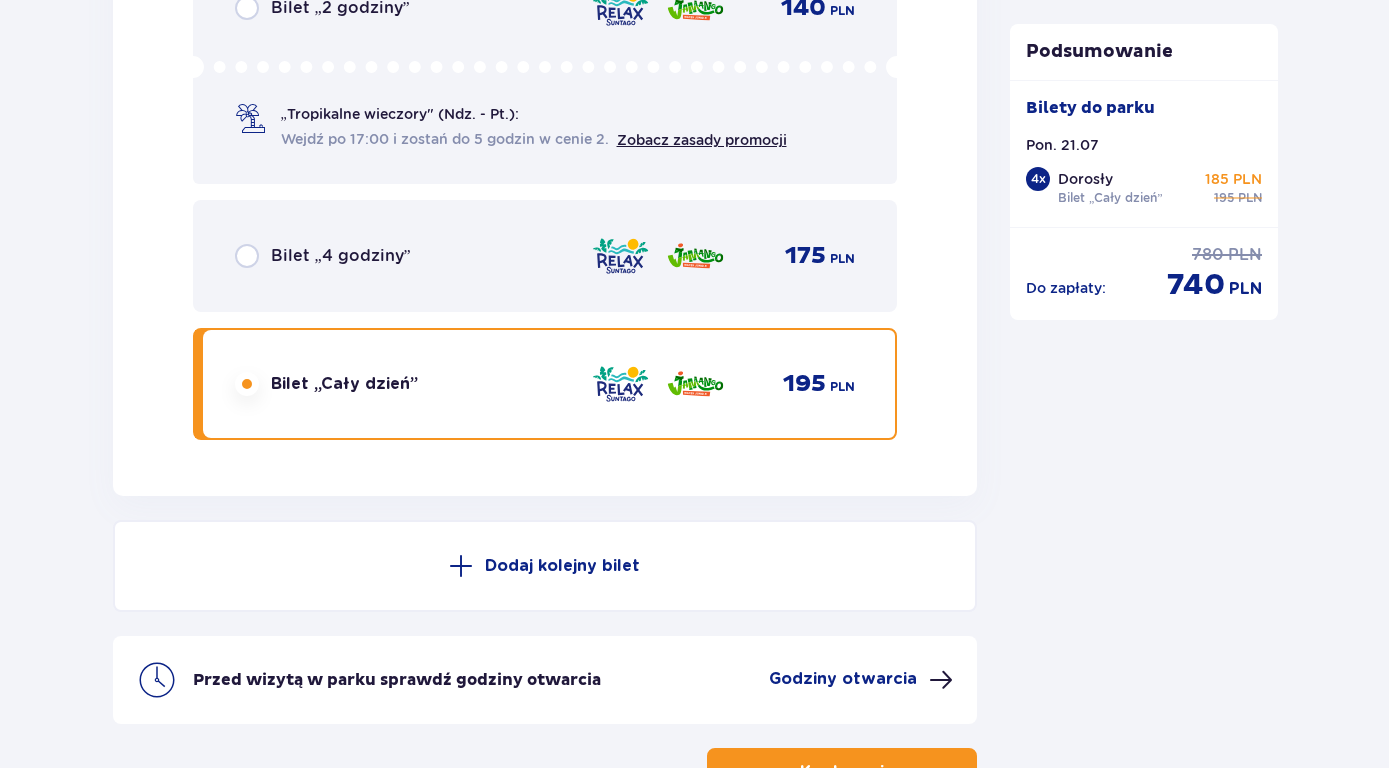 click at bounding box center [247, -1227] 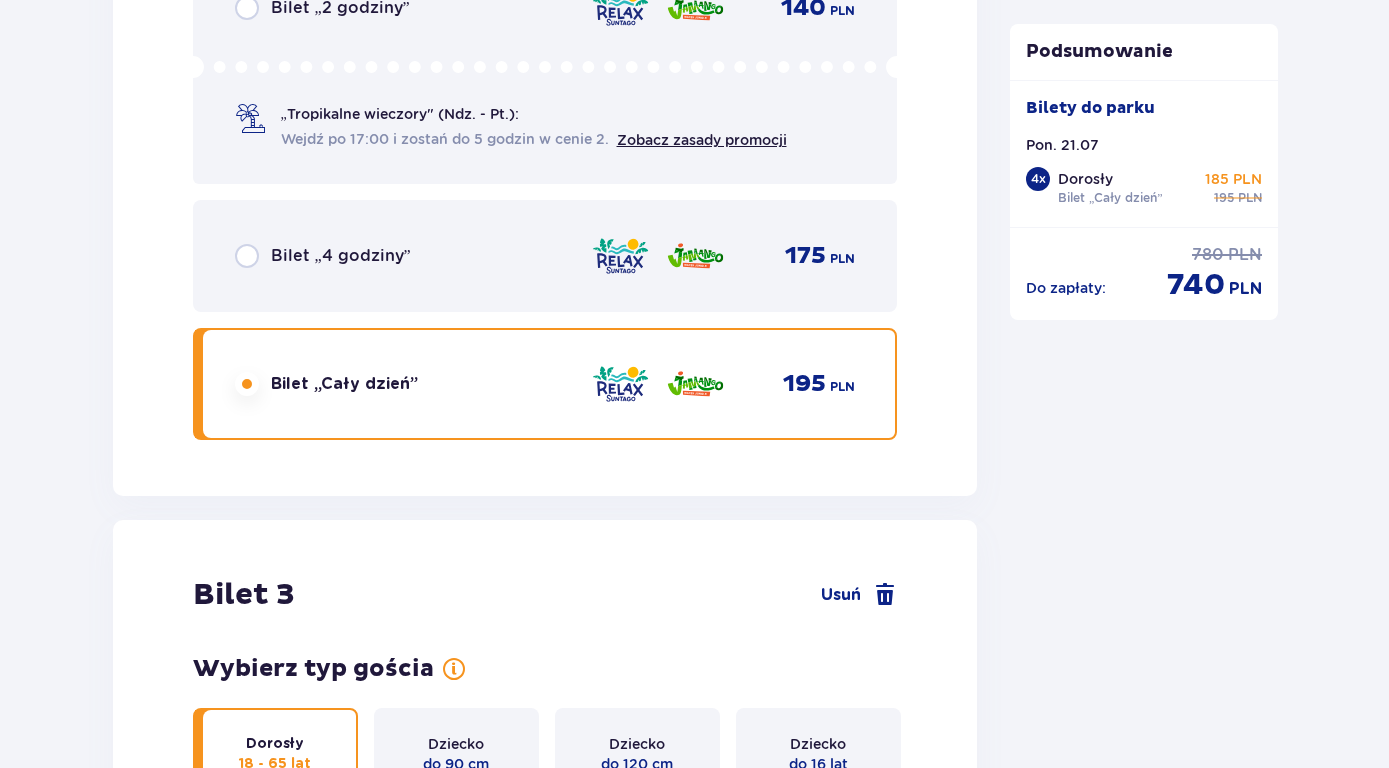 click at bounding box center (247, -1227) 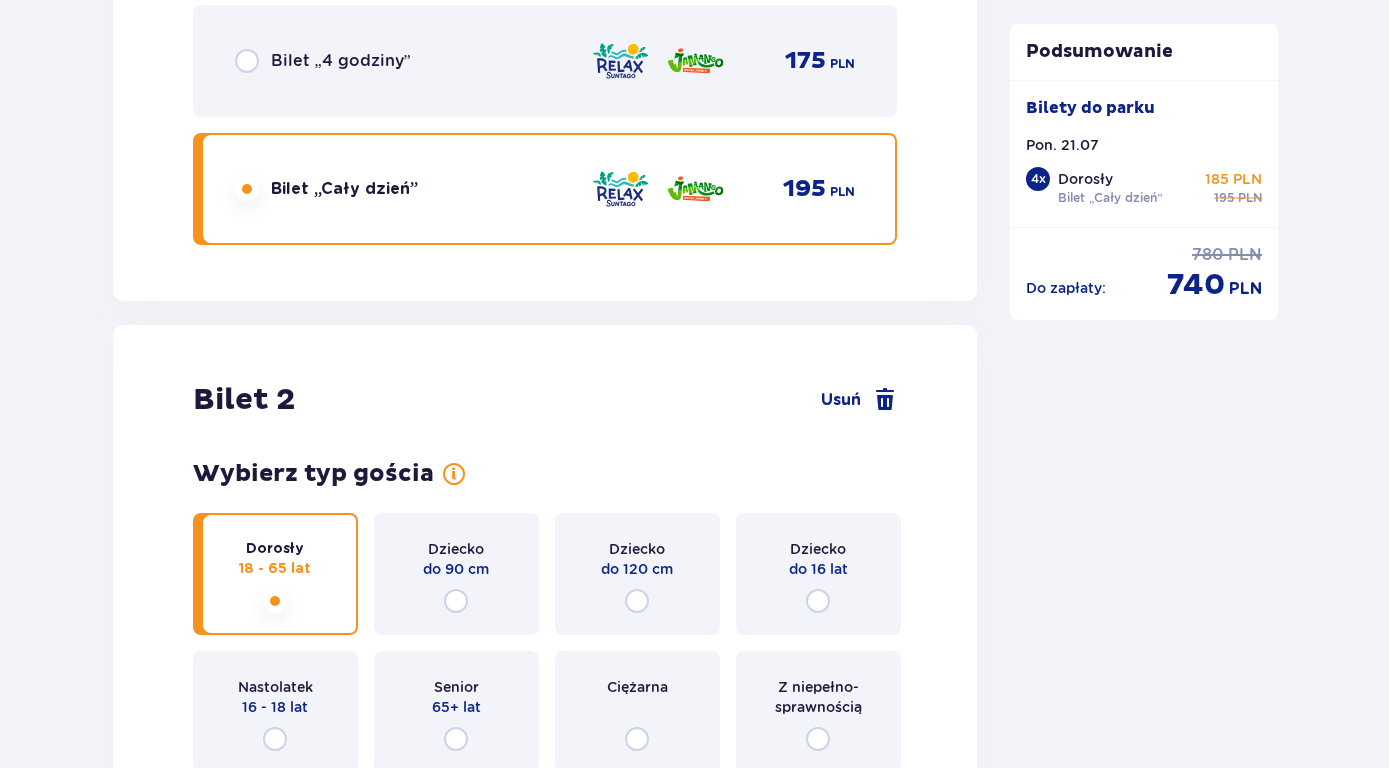 click at bounding box center [247, 5022] 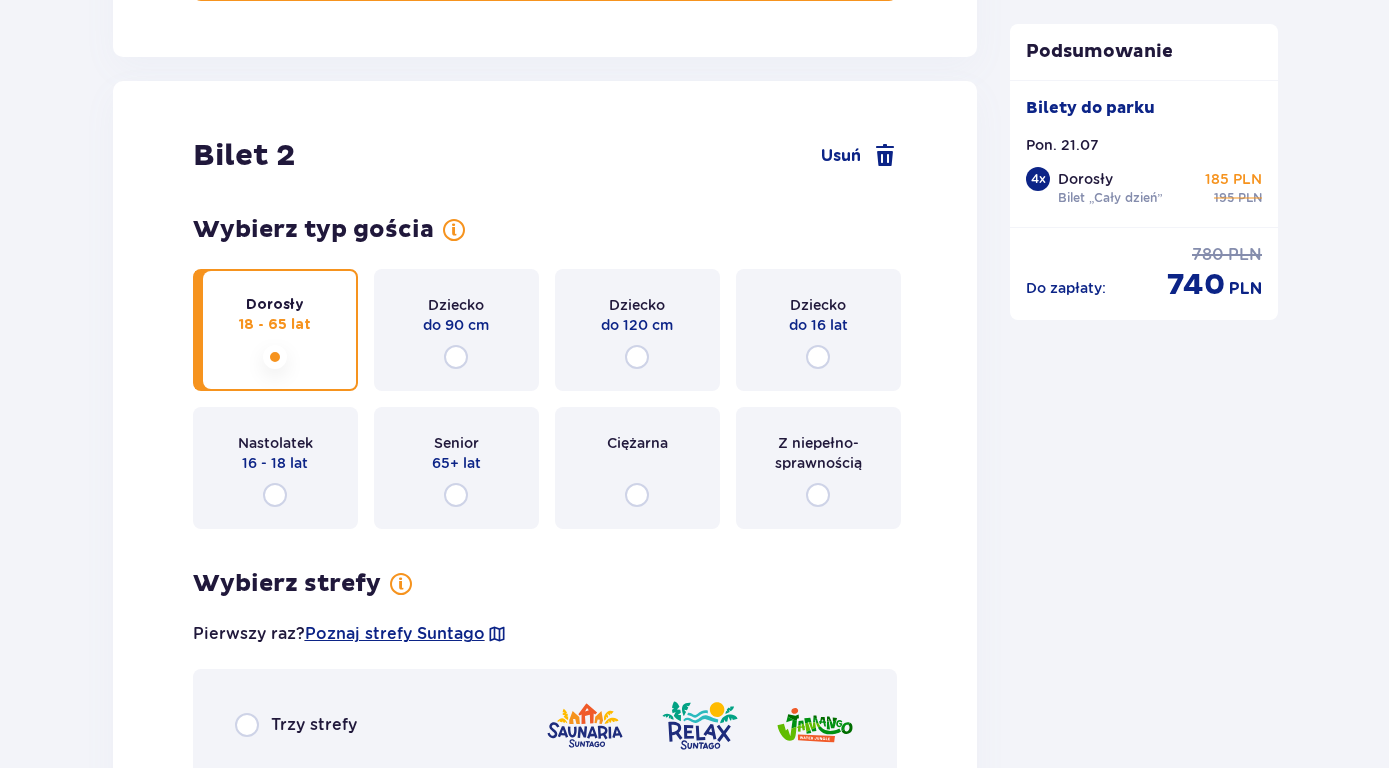 radio on "true" 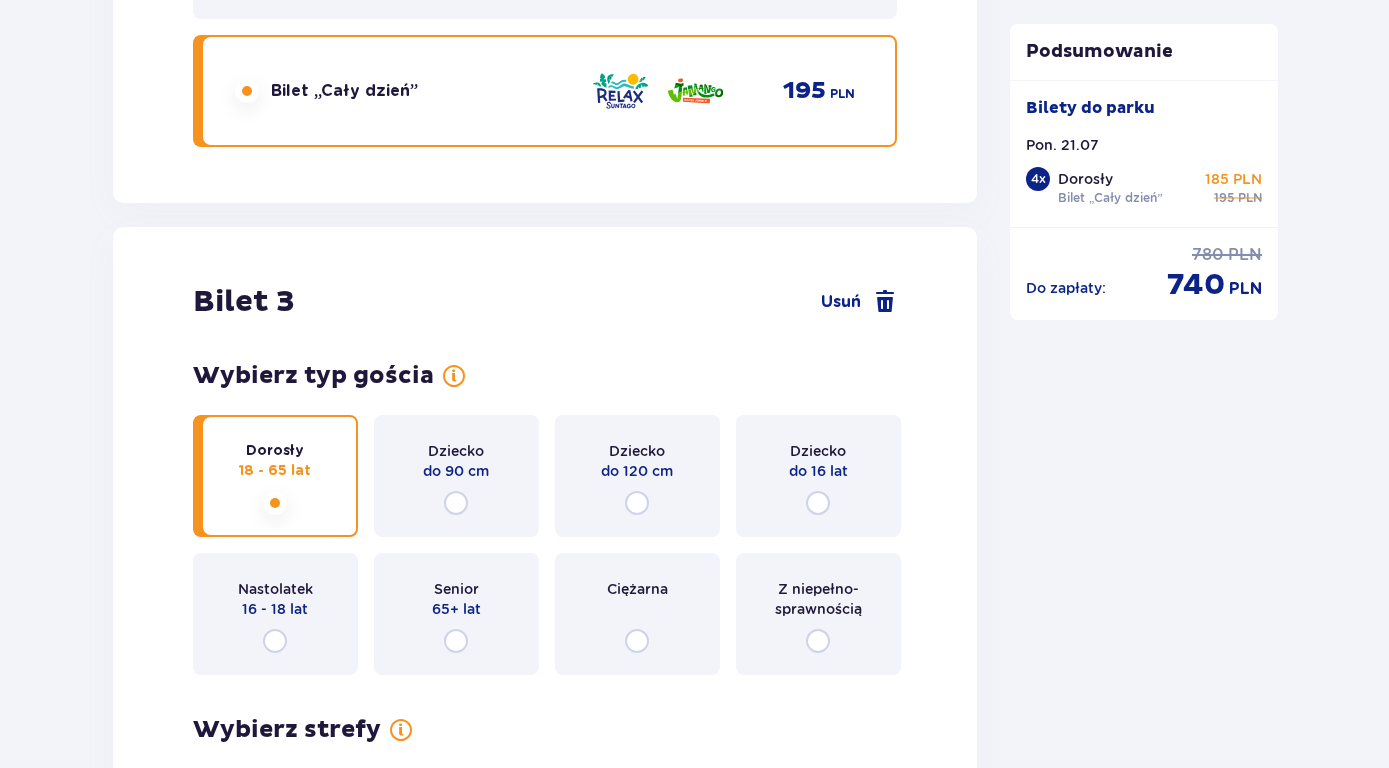 click at bounding box center [247, 1702] 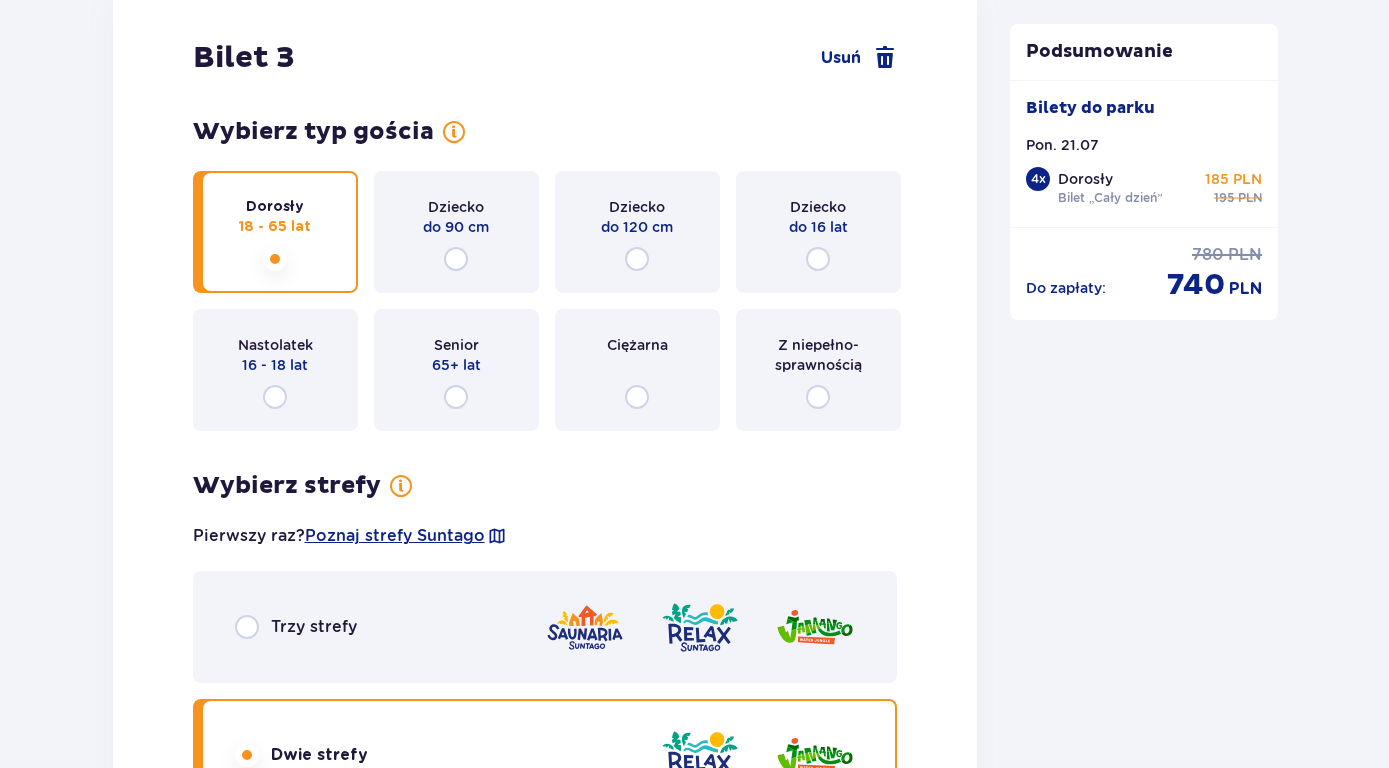 radio on "true" 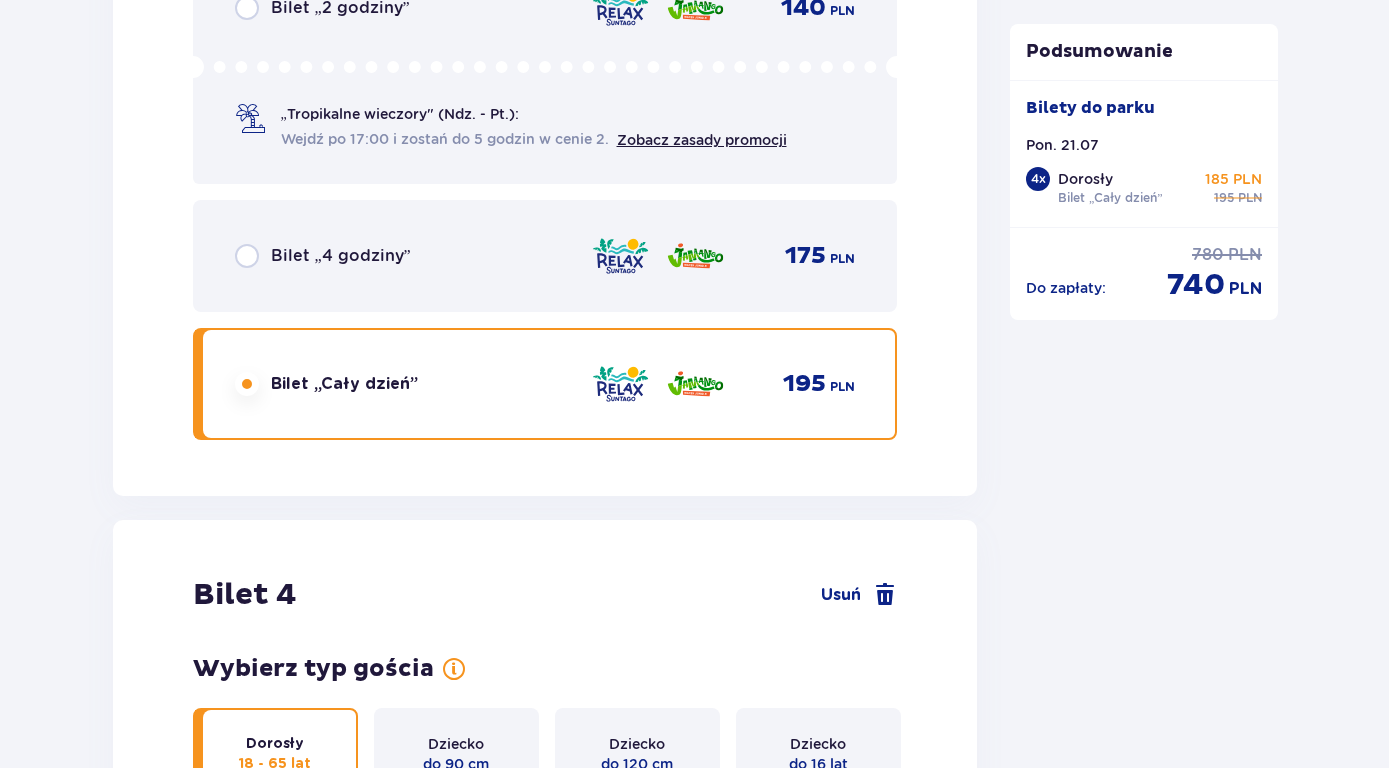 click at bounding box center [247, -1227] 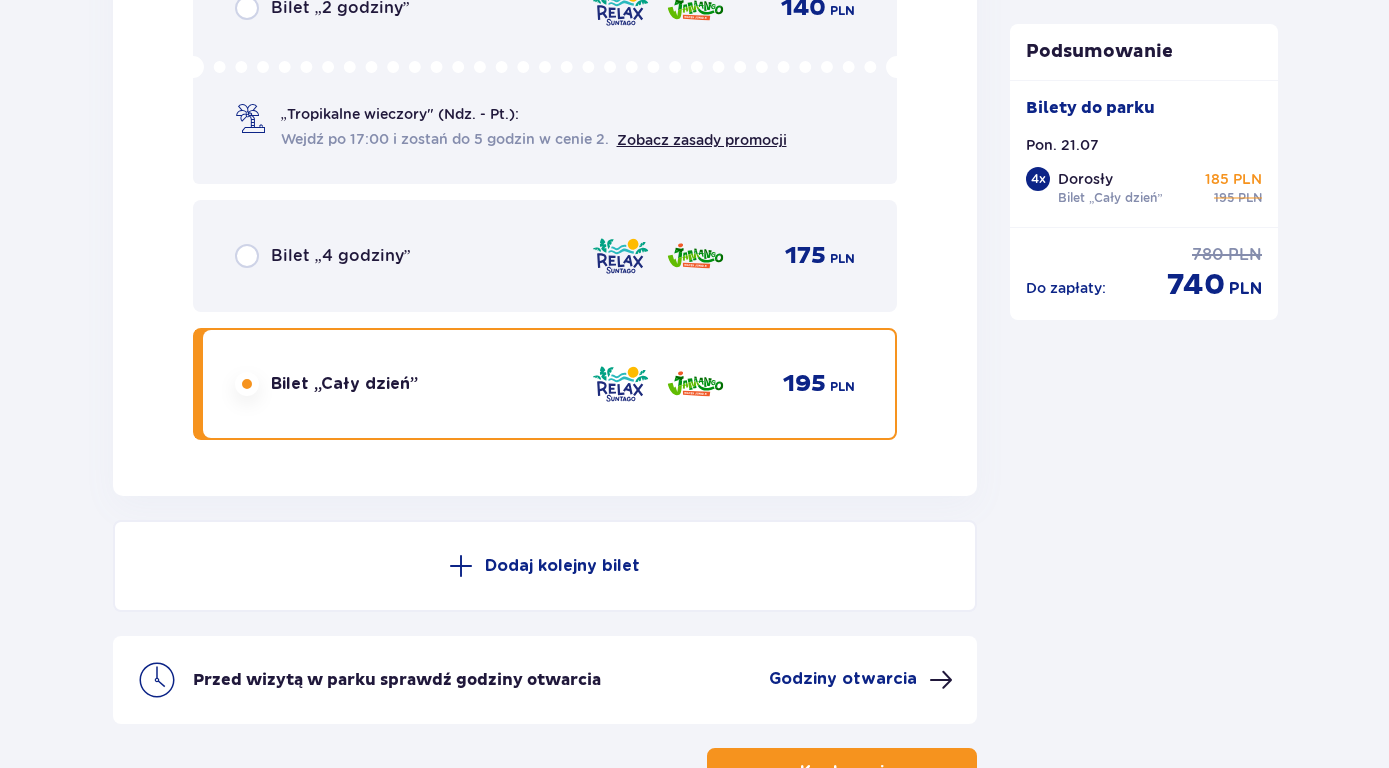 click at bounding box center [247, -1227] 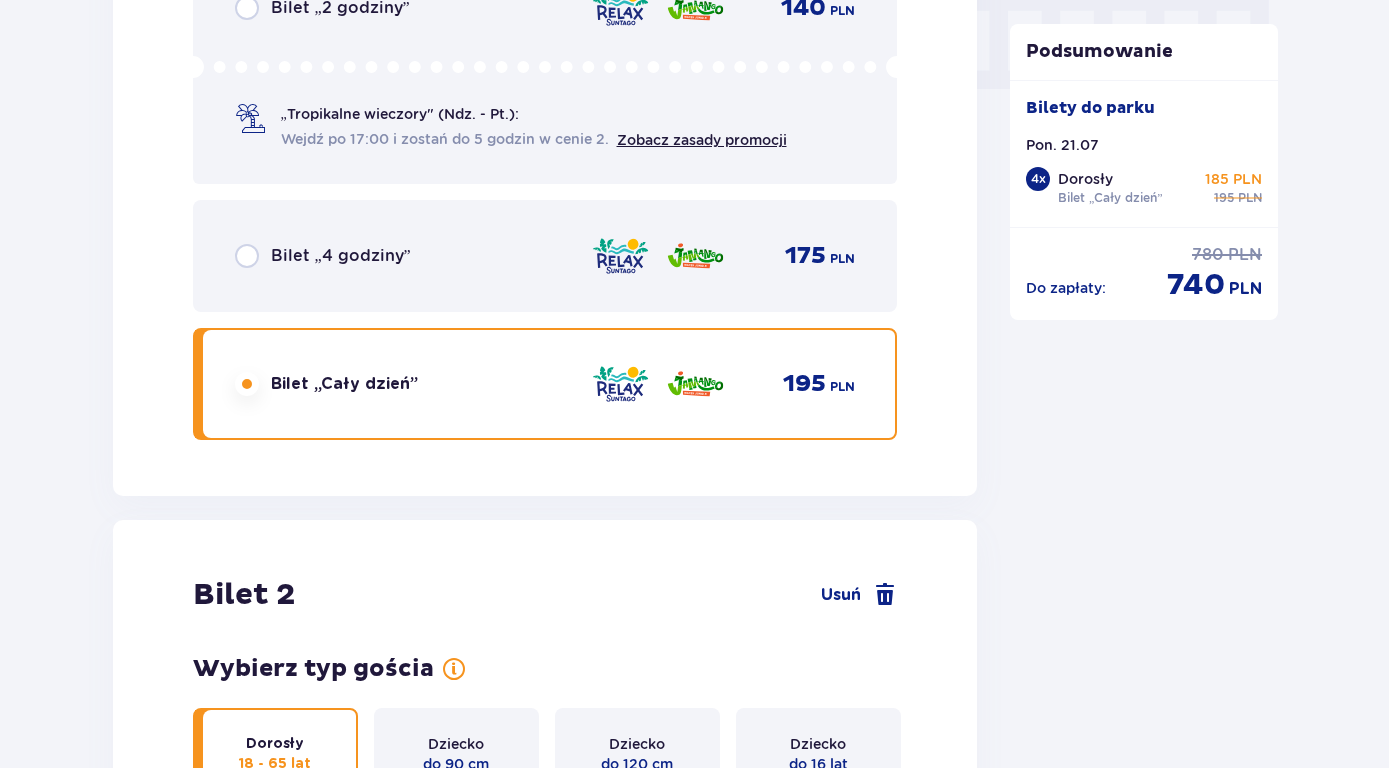 click at bounding box center (247, 5217) 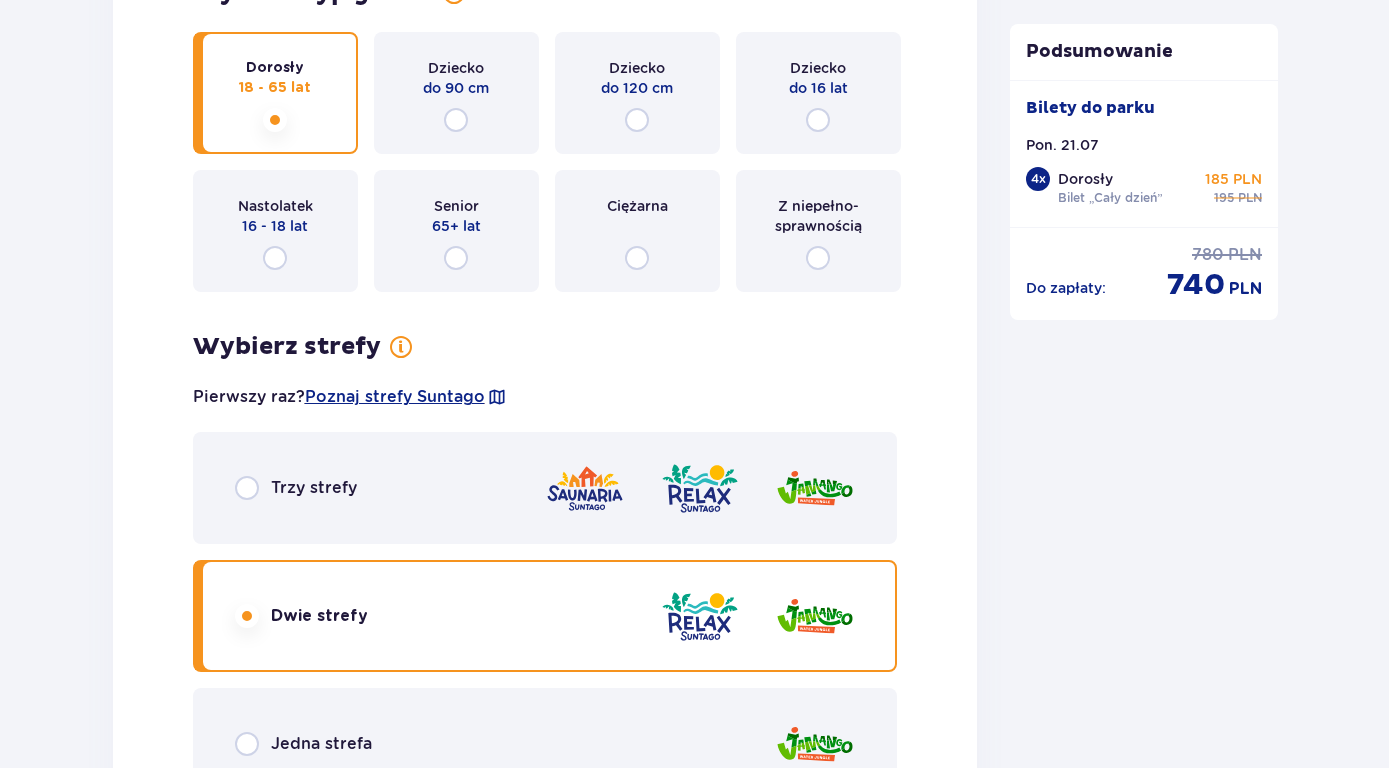 scroll, scrollTop: 4284, scrollLeft: 0, axis: vertical 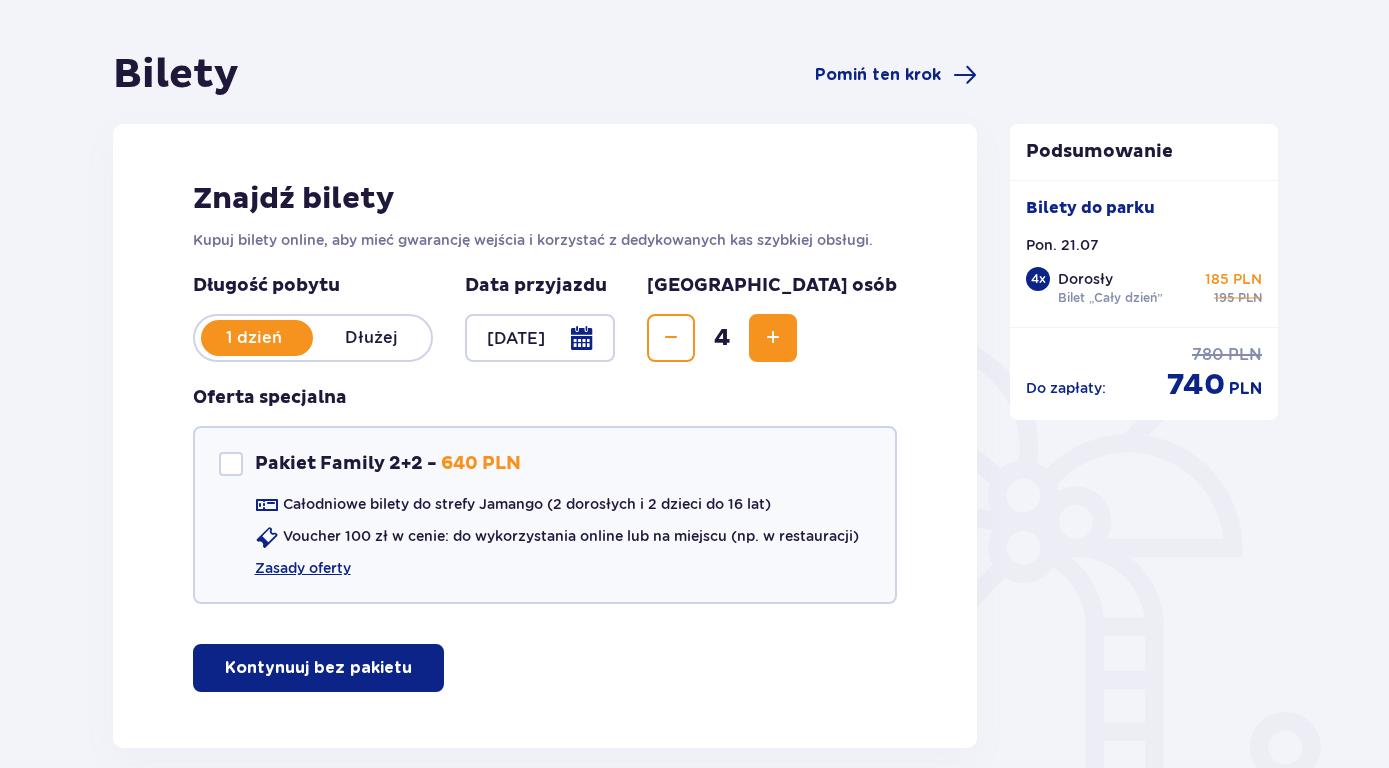 click at bounding box center (540, 338) 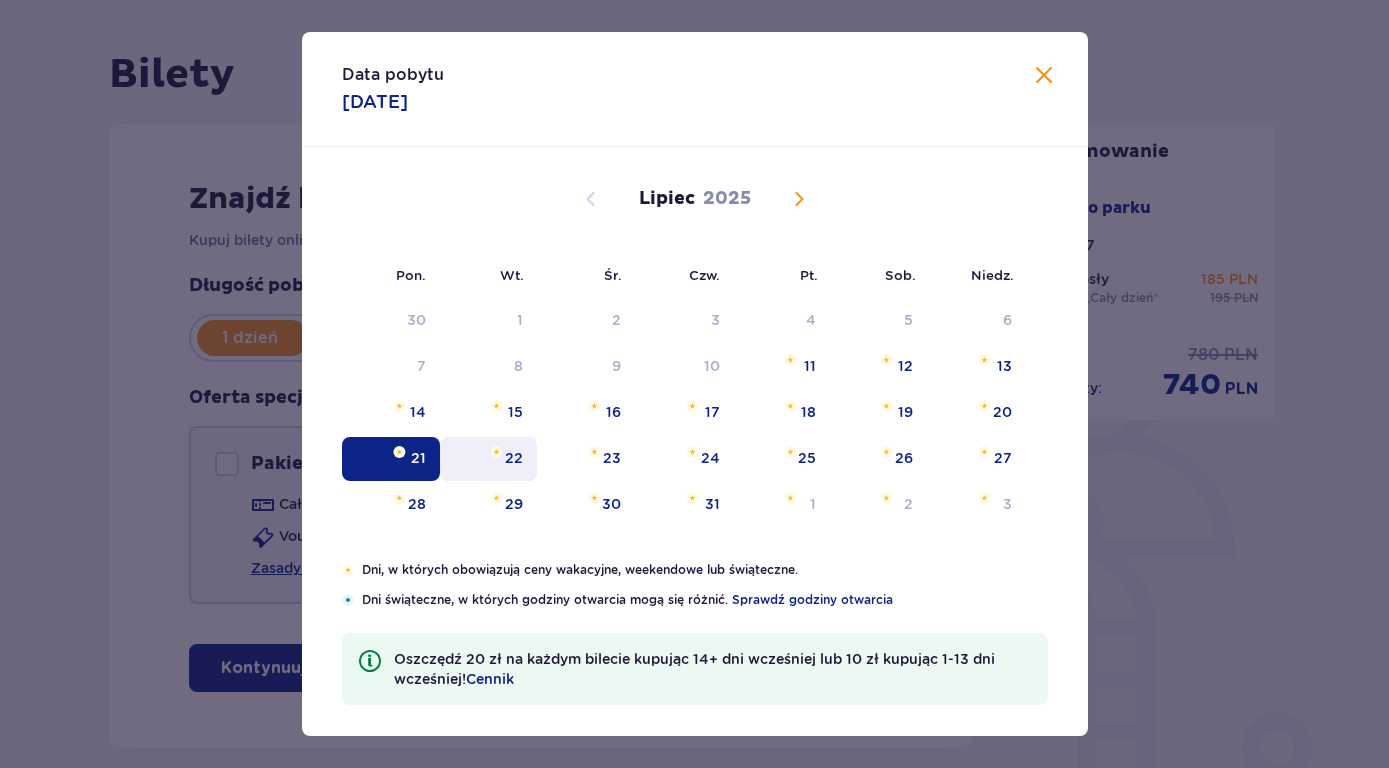 click on "22" at bounding box center [488, 459] 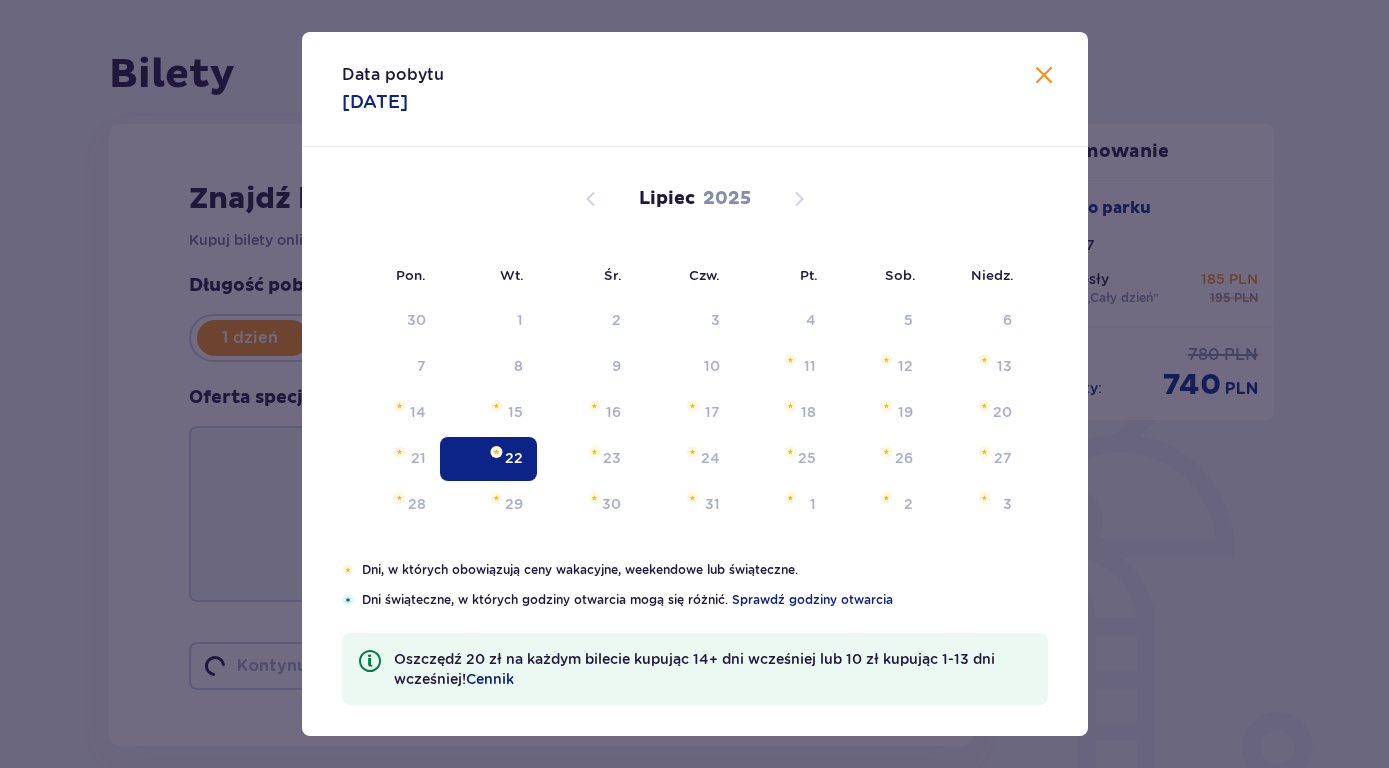 type on "[DATE]" 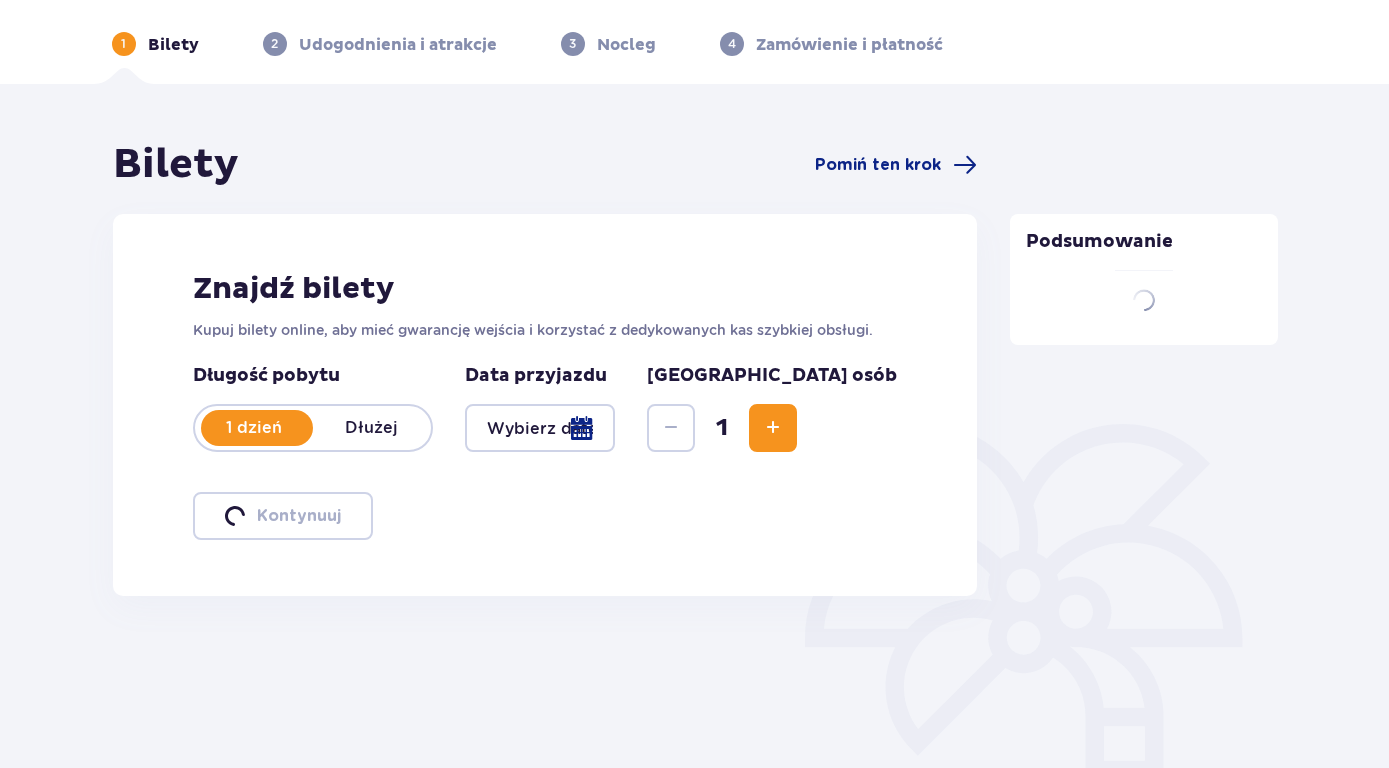 scroll, scrollTop: 72, scrollLeft: 0, axis: vertical 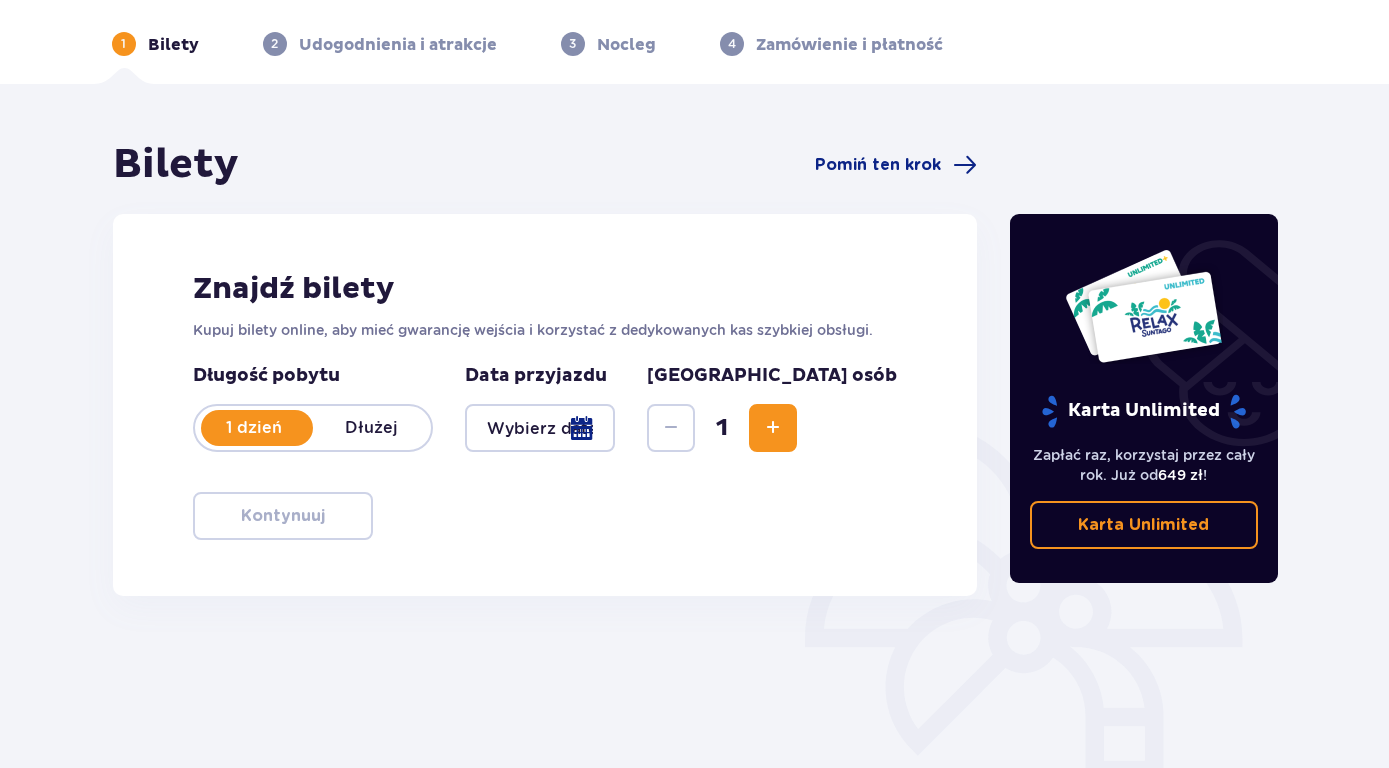 click at bounding box center [773, 428] 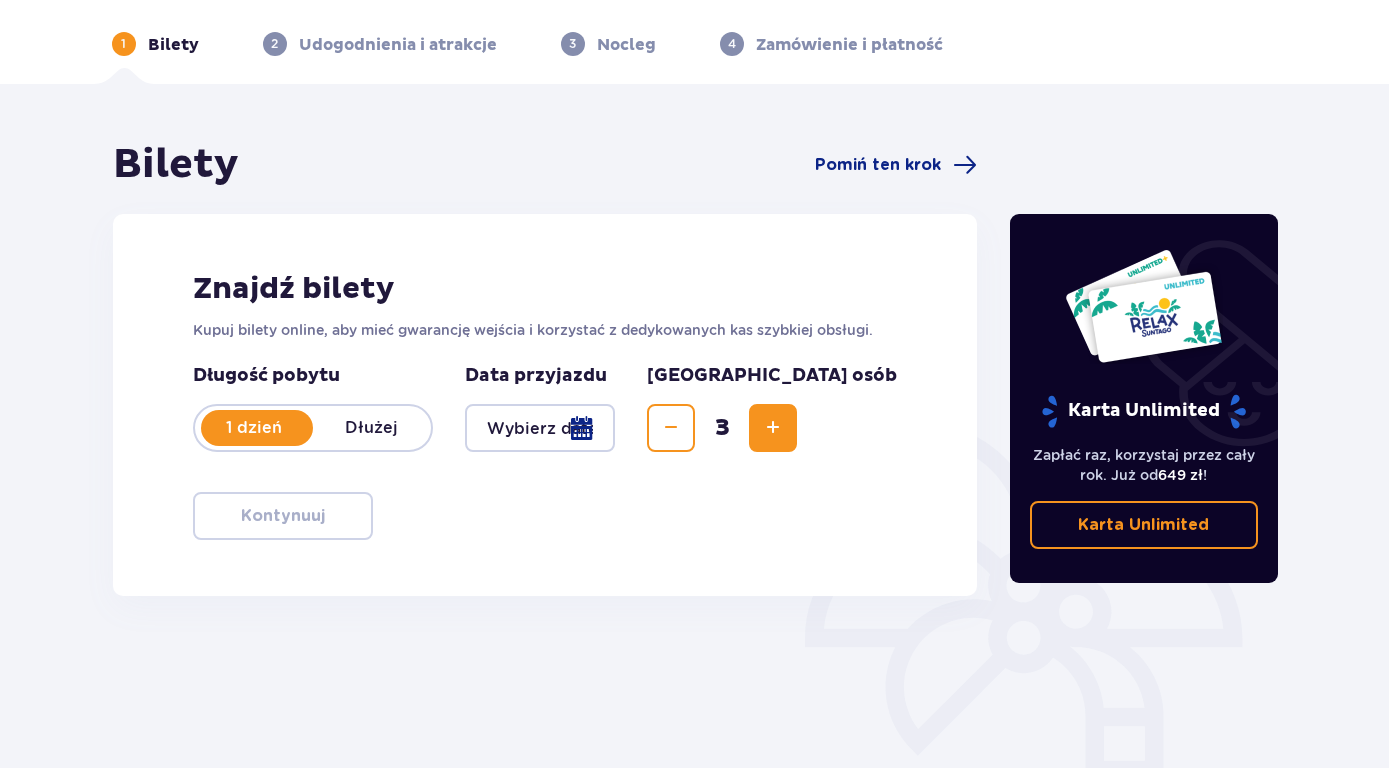 click at bounding box center (773, 428) 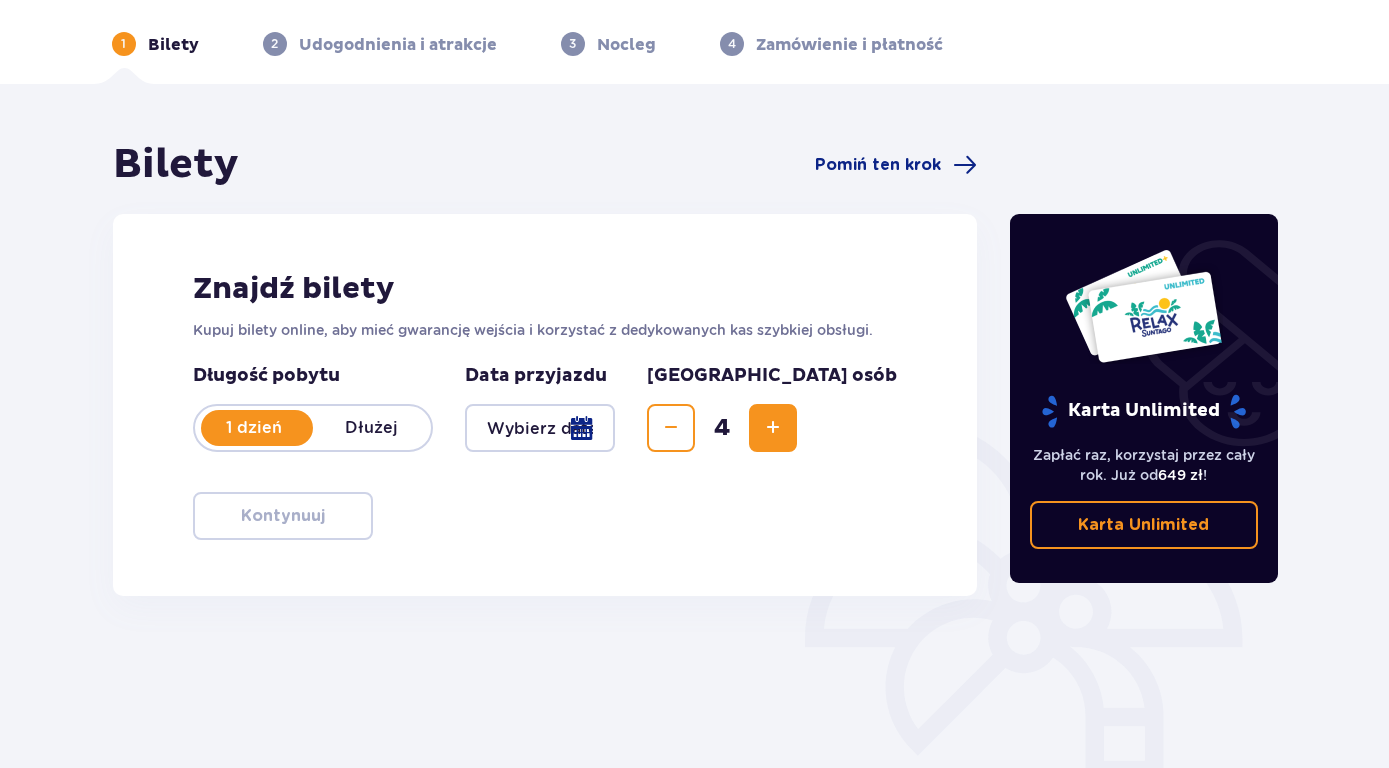 click at bounding box center [773, 428] 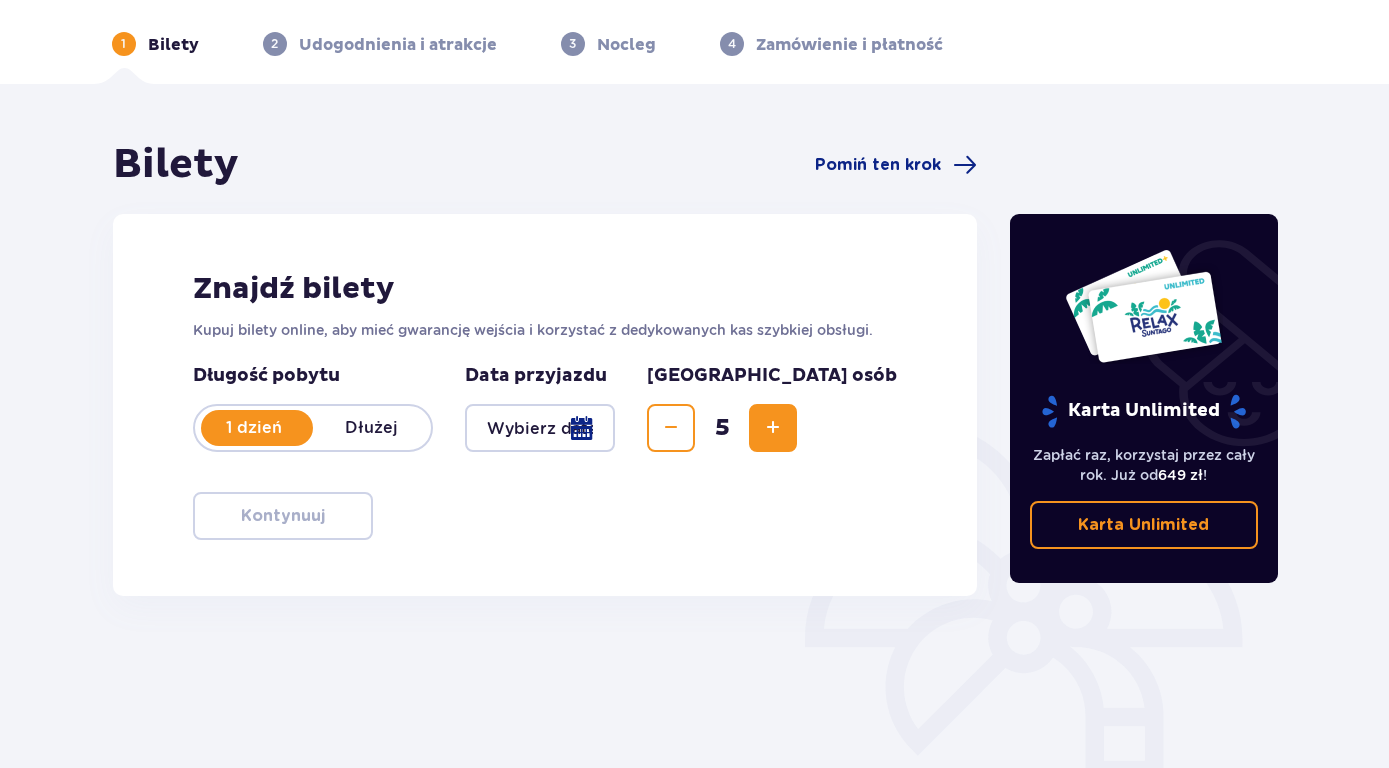 click at bounding box center (671, 428) 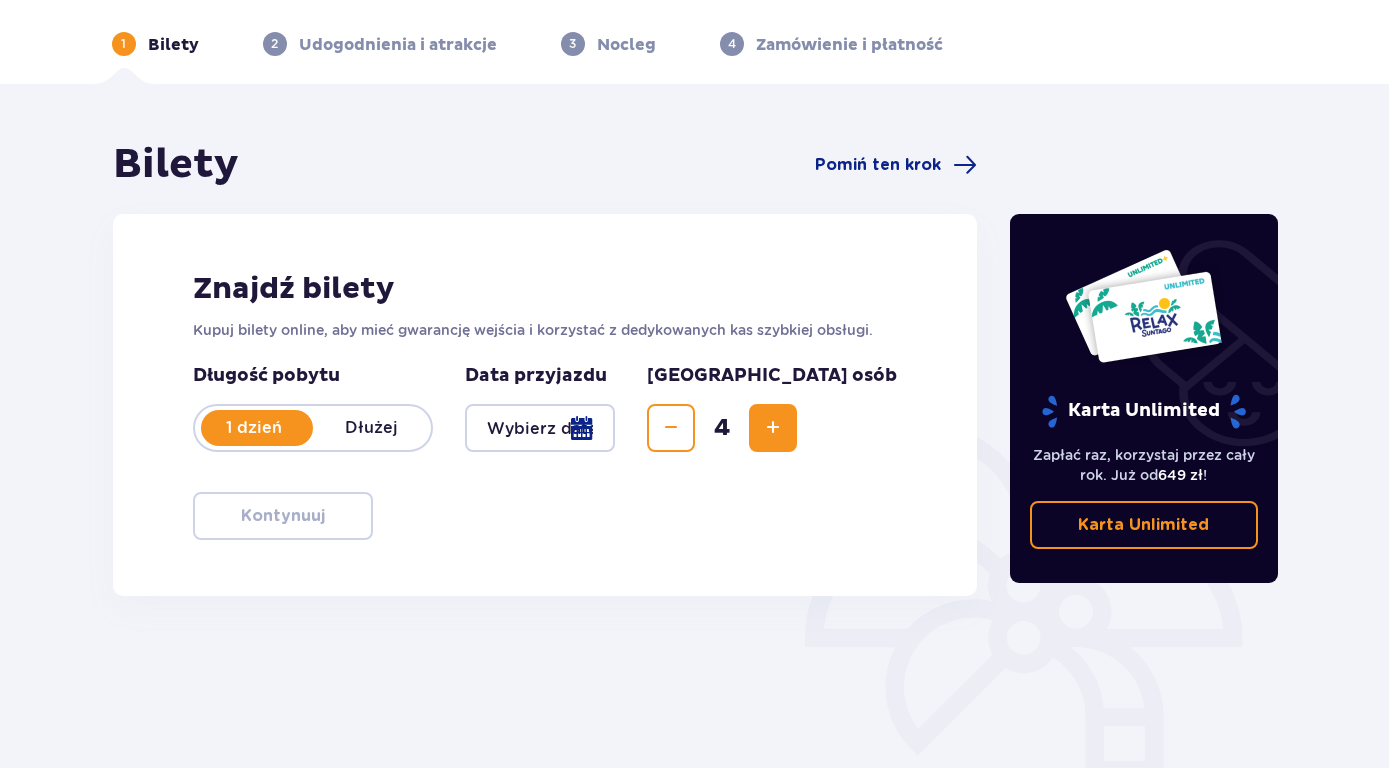 click at bounding box center (540, 428) 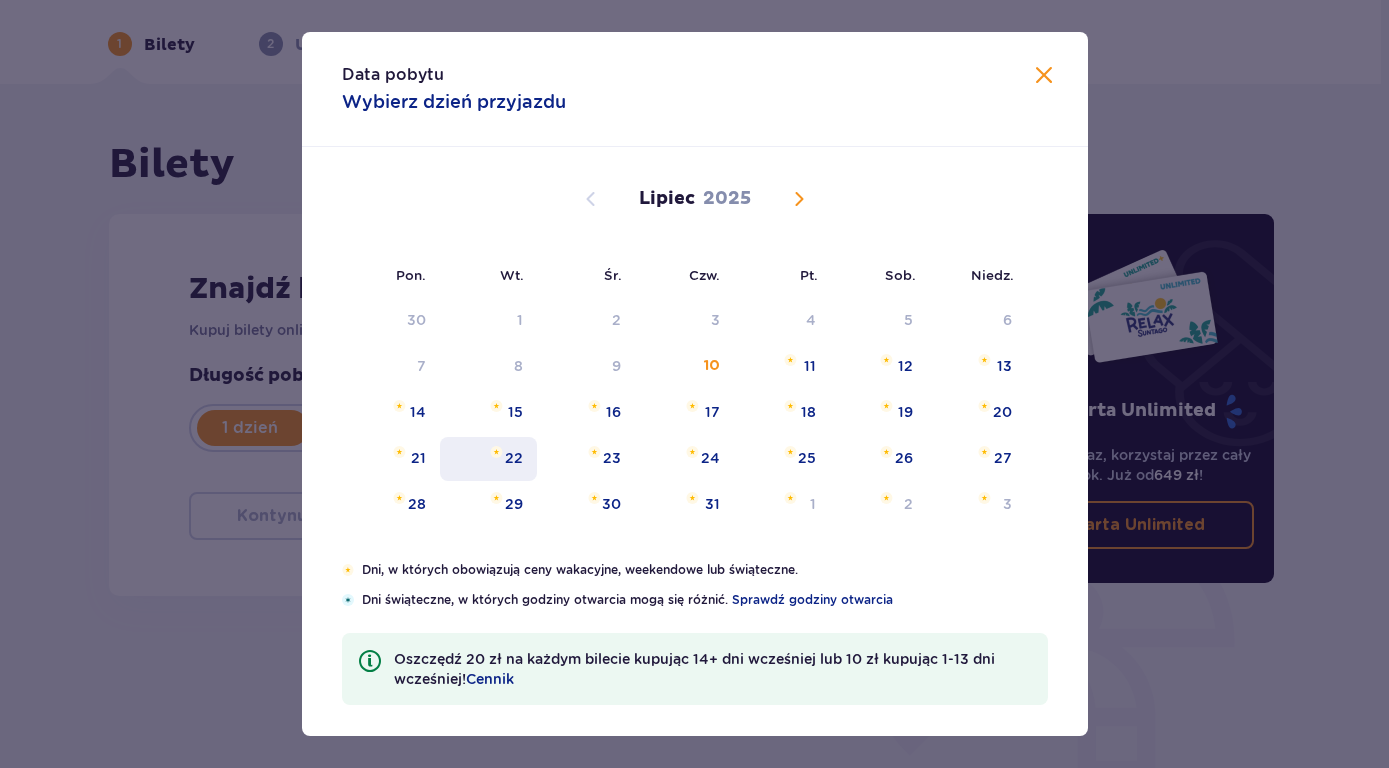 click on "22" at bounding box center (514, 458) 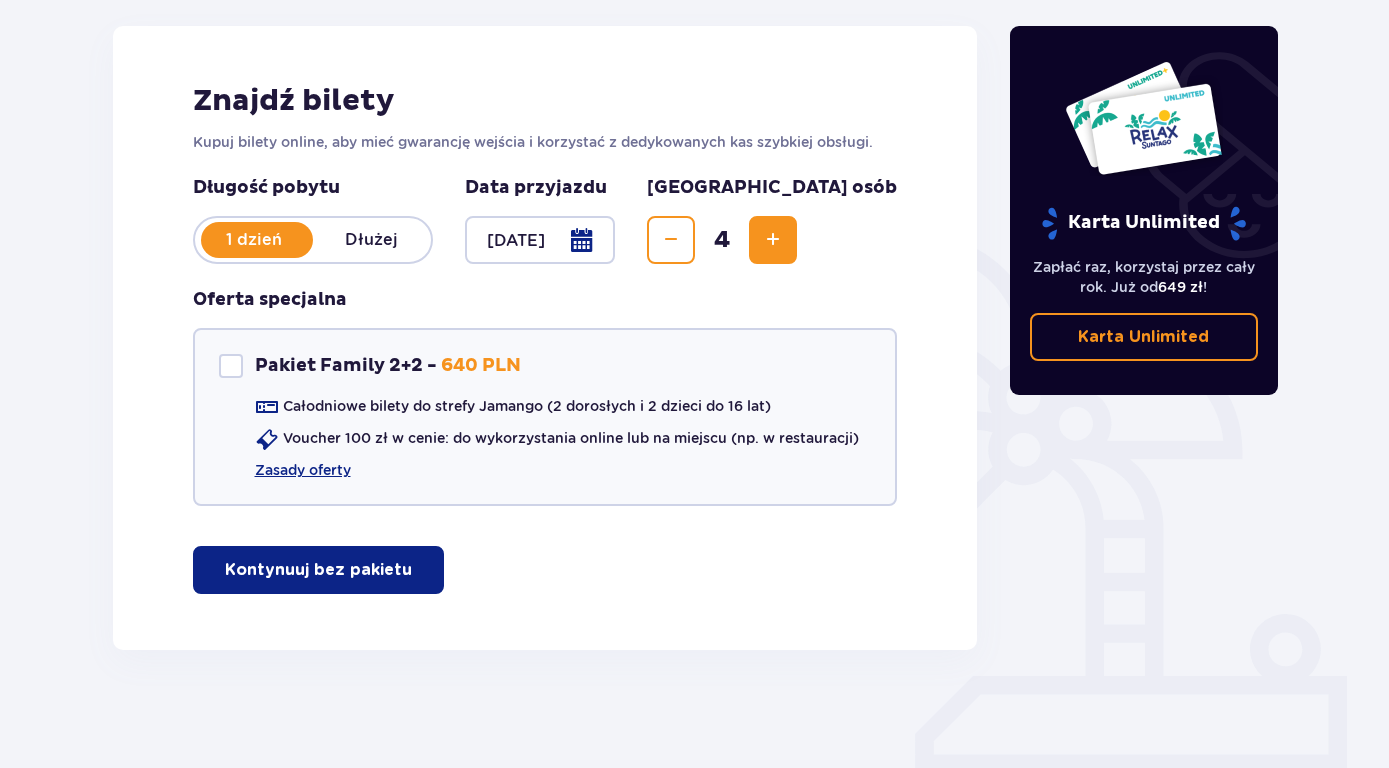 scroll, scrollTop: 262, scrollLeft: 0, axis: vertical 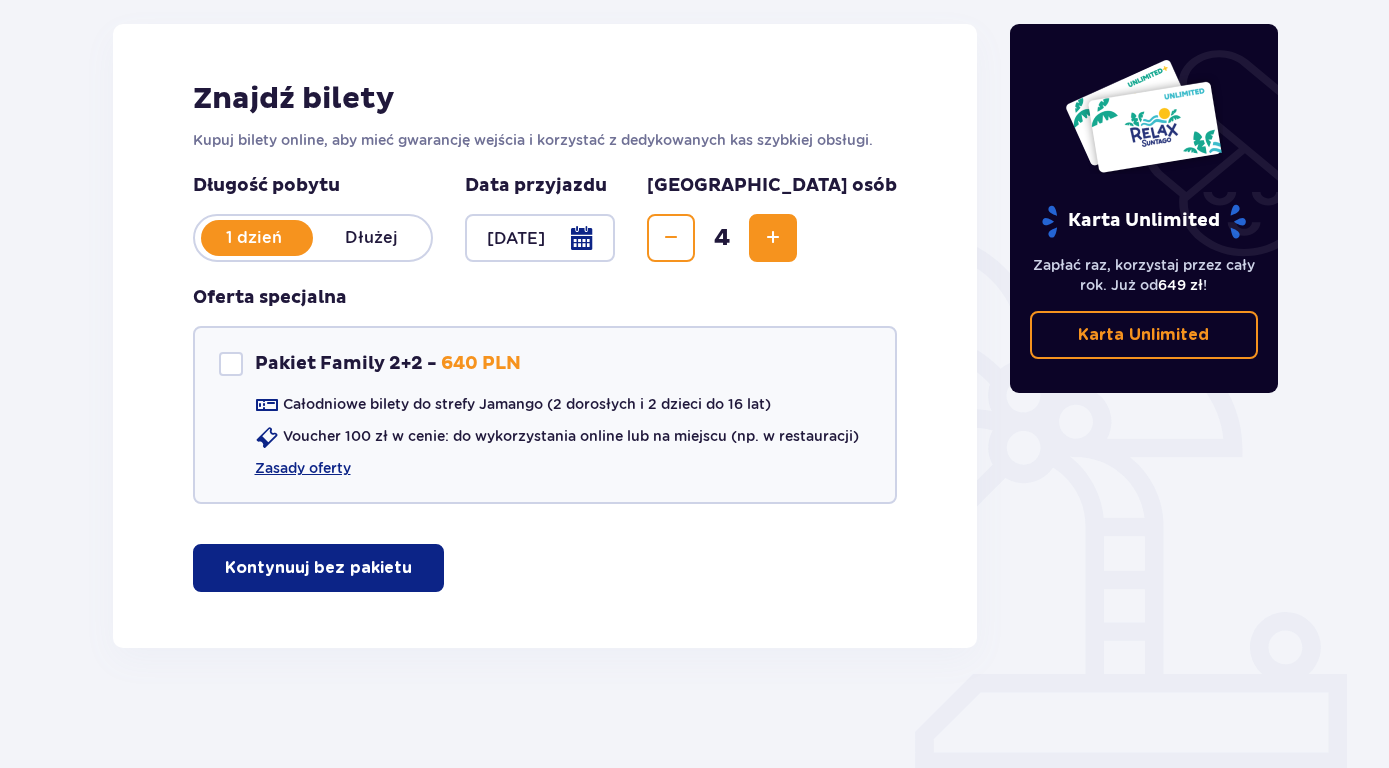 click on "Kontynuuj bez pakietu" at bounding box center [318, 568] 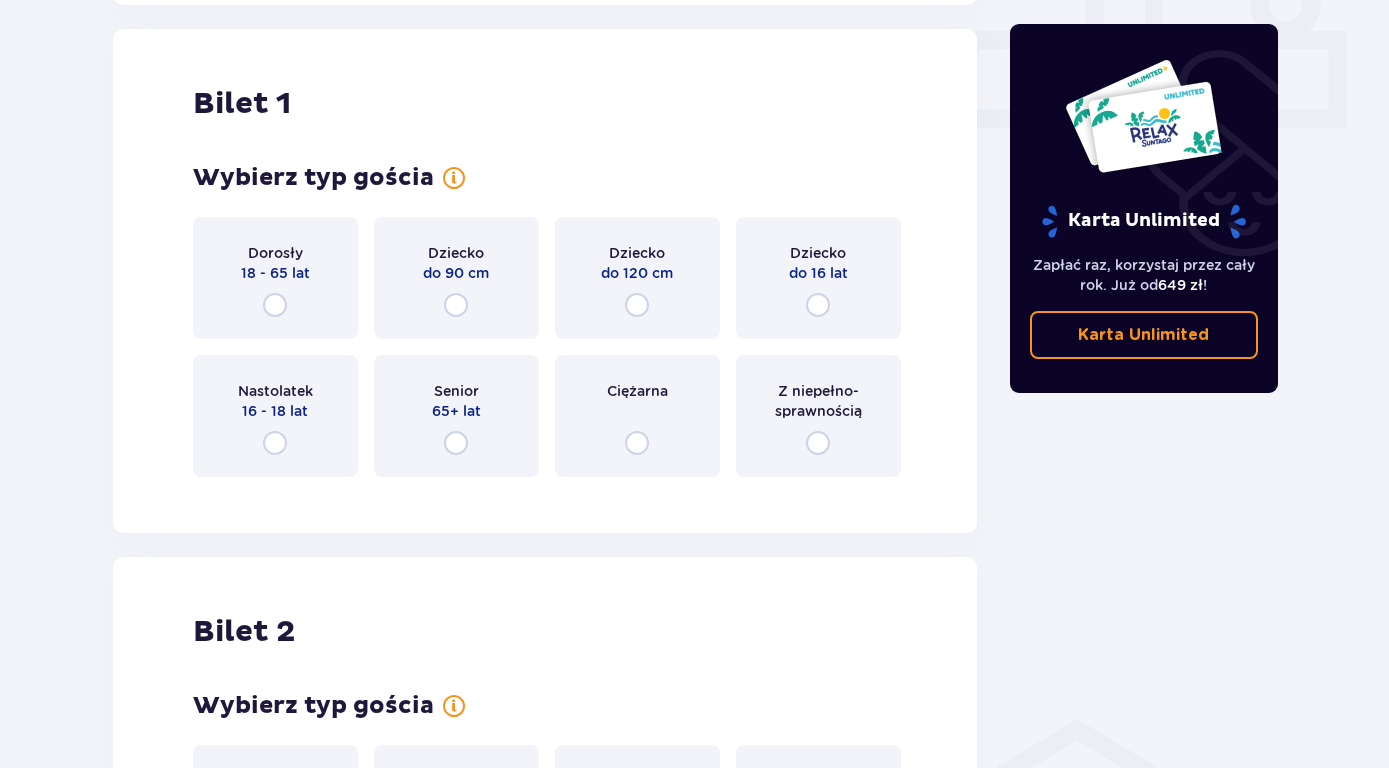 scroll, scrollTop: 910, scrollLeft: 0, axis: vertical 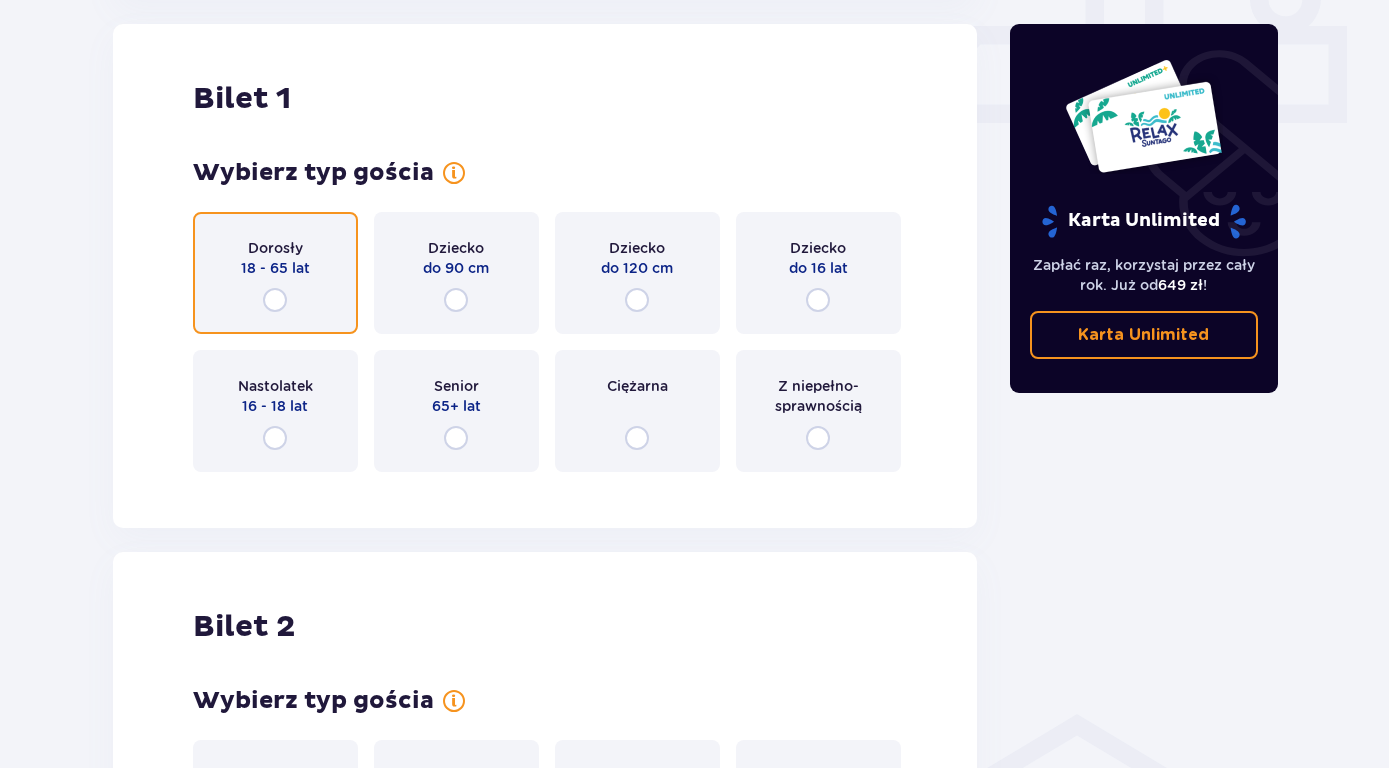 click at bounding box center (275, 300) 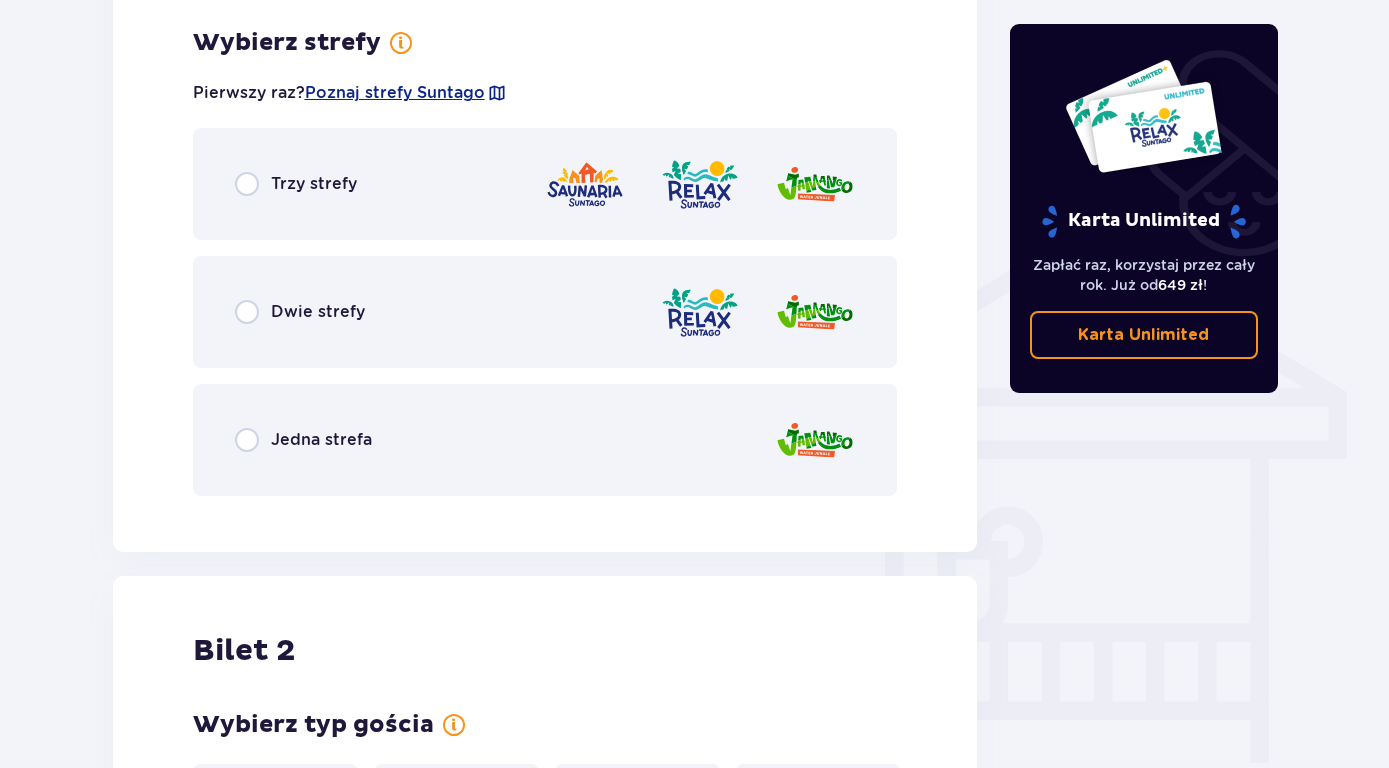 scroll, scrollTop: 1398, scrollLeft: 0, axis: vertical 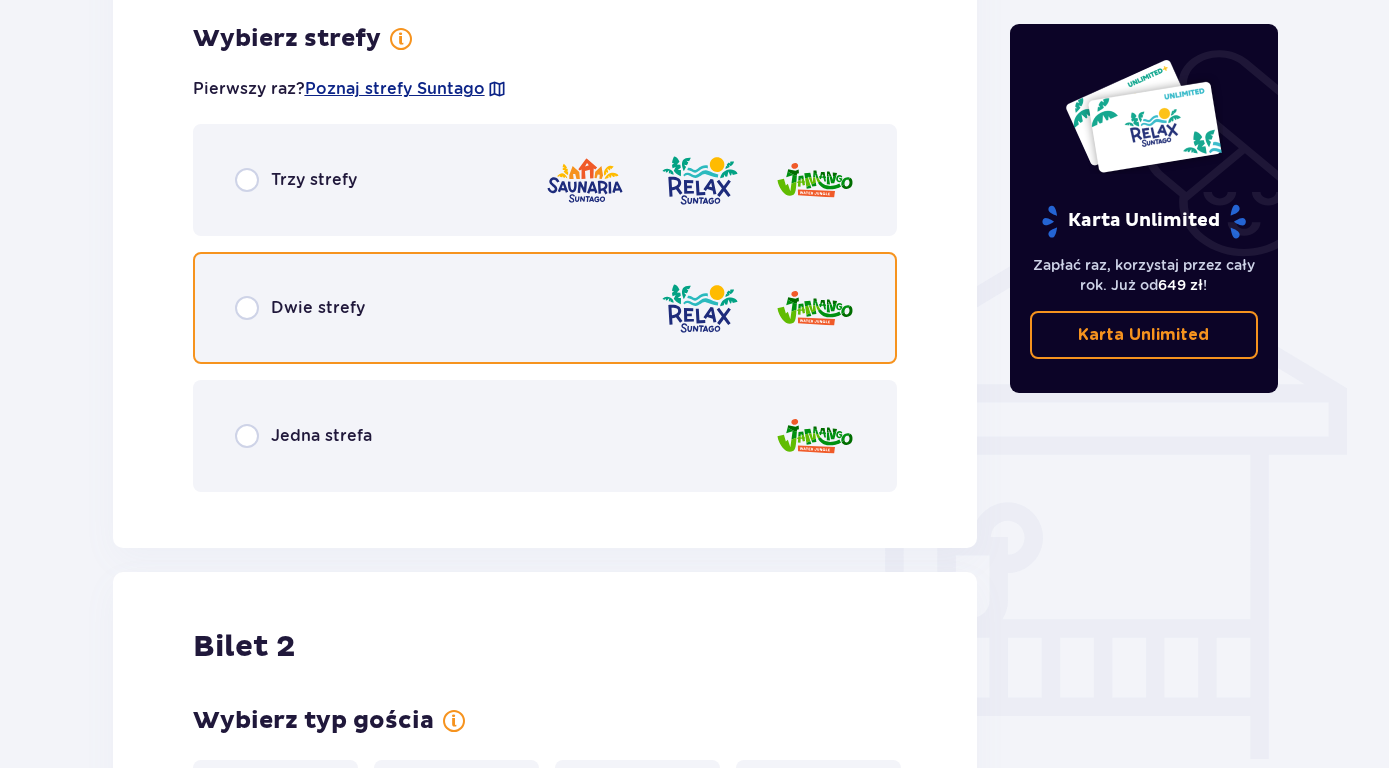click at bounding box center [247, 308] 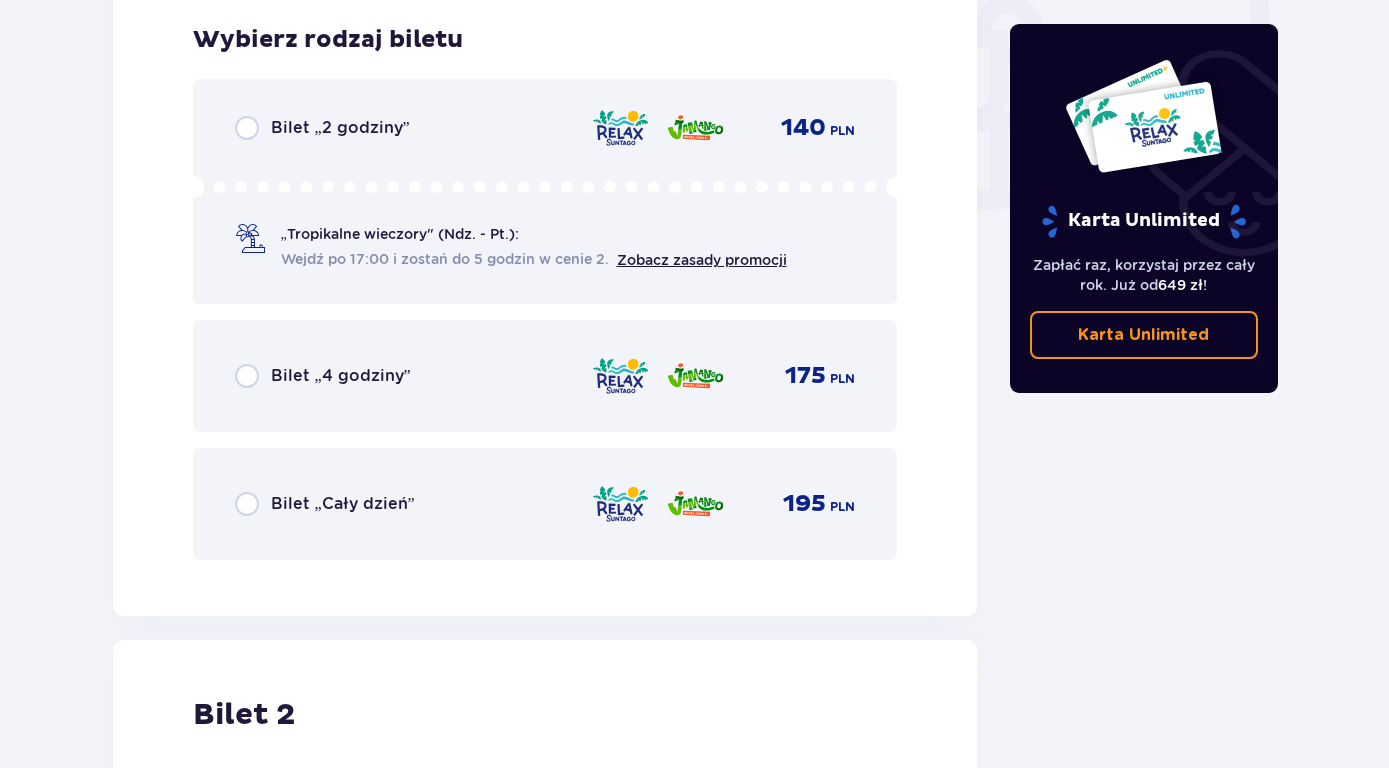 scroll, scrollTop: 1906, scrollLeft: 0, axis: vertical 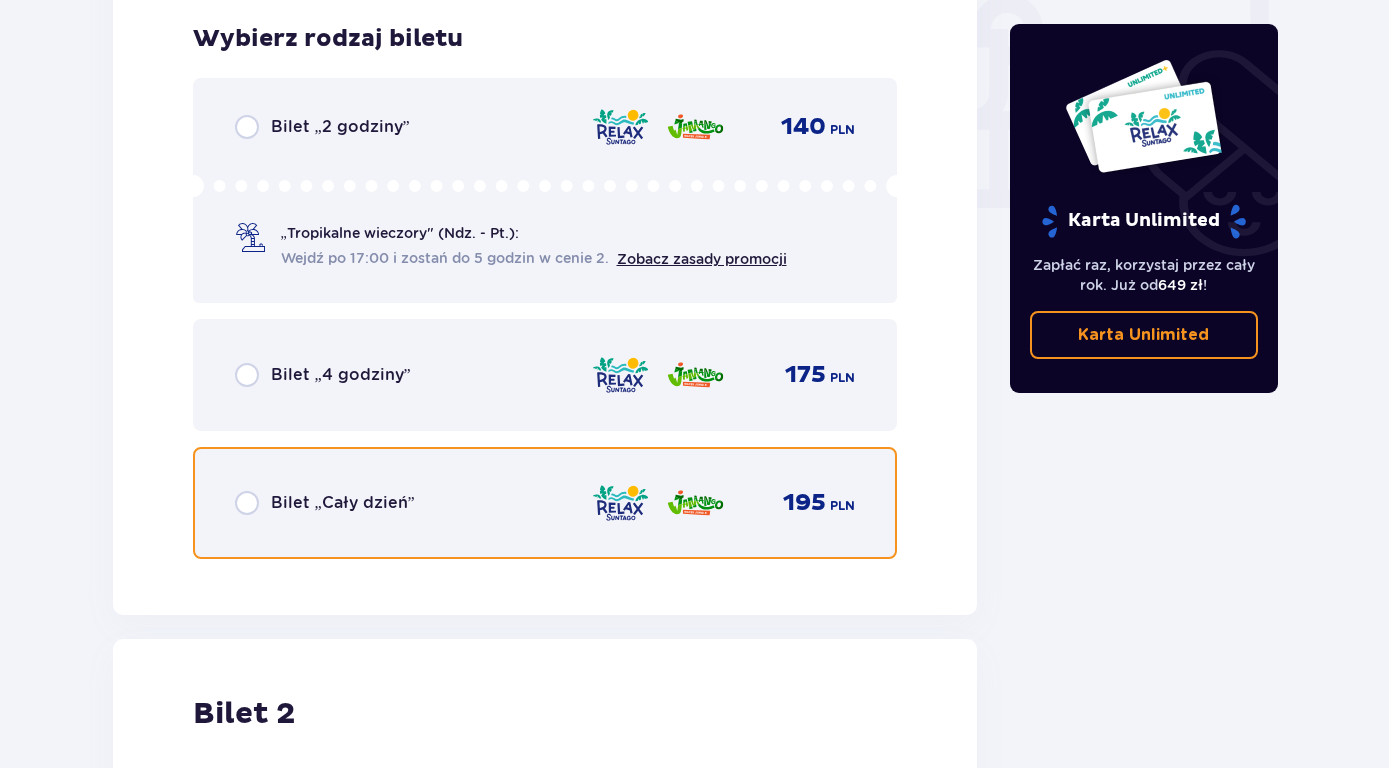 click at bounding box center [247, 503] 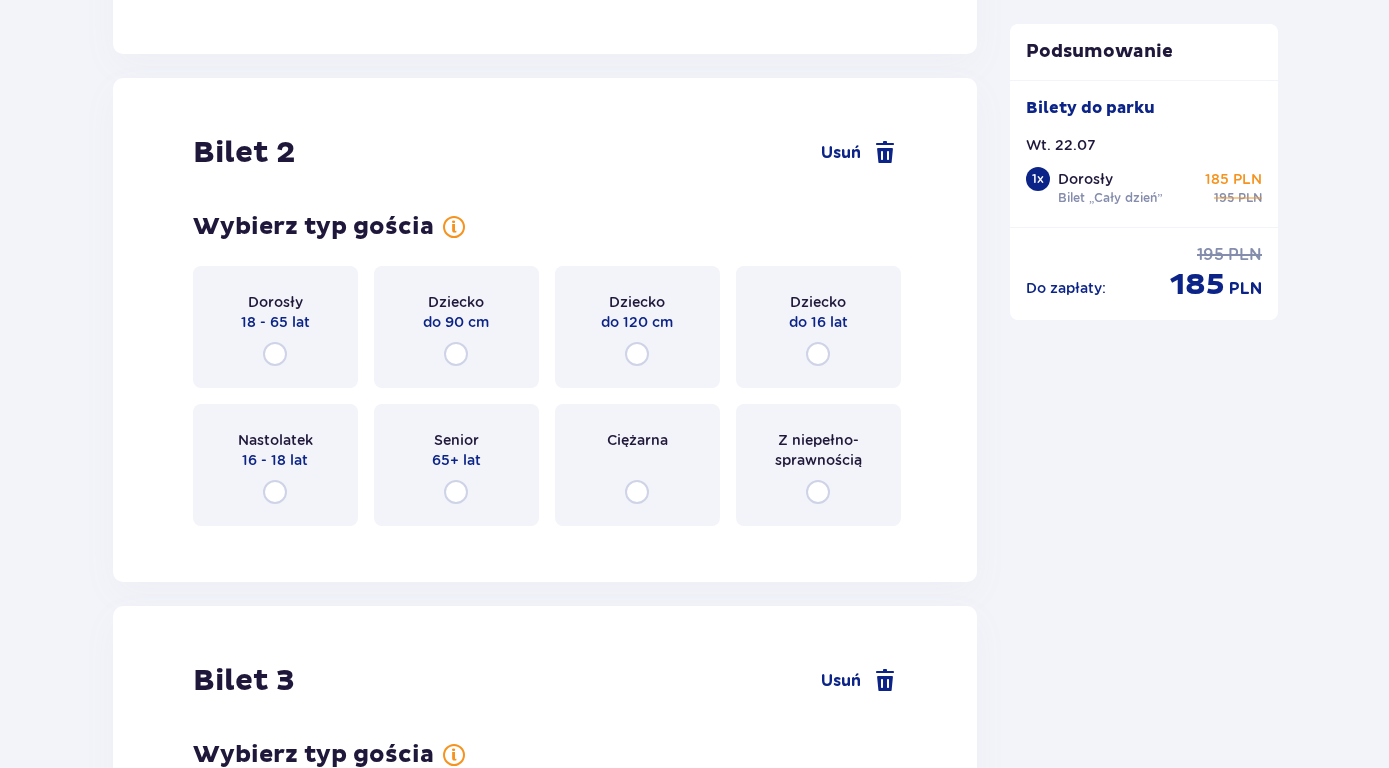 scroll, scrollTop: 2521, scrollLeft: 0, axis: vertical 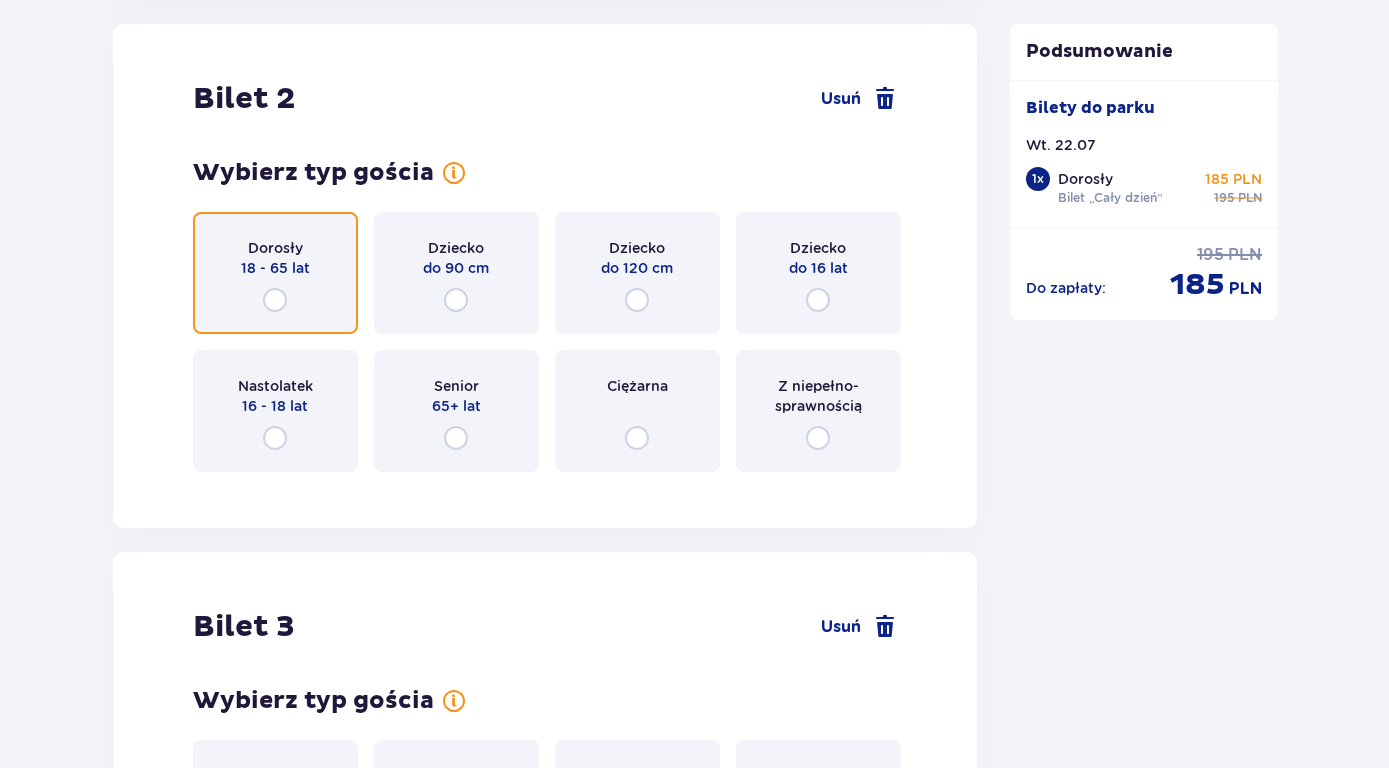 click at bounding box center (275, 300) 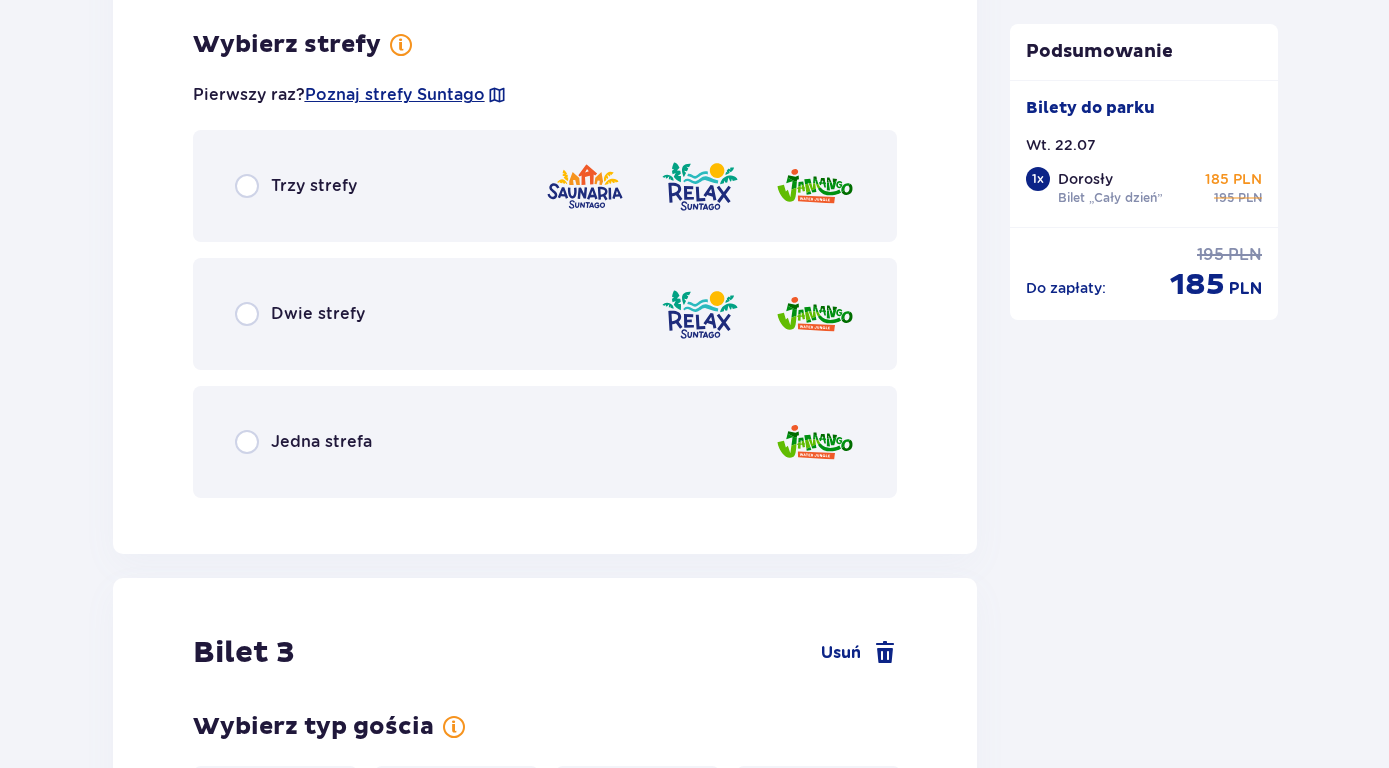 scroll, scrollTop: 3009, scrollLeft: 0, axis: vertical 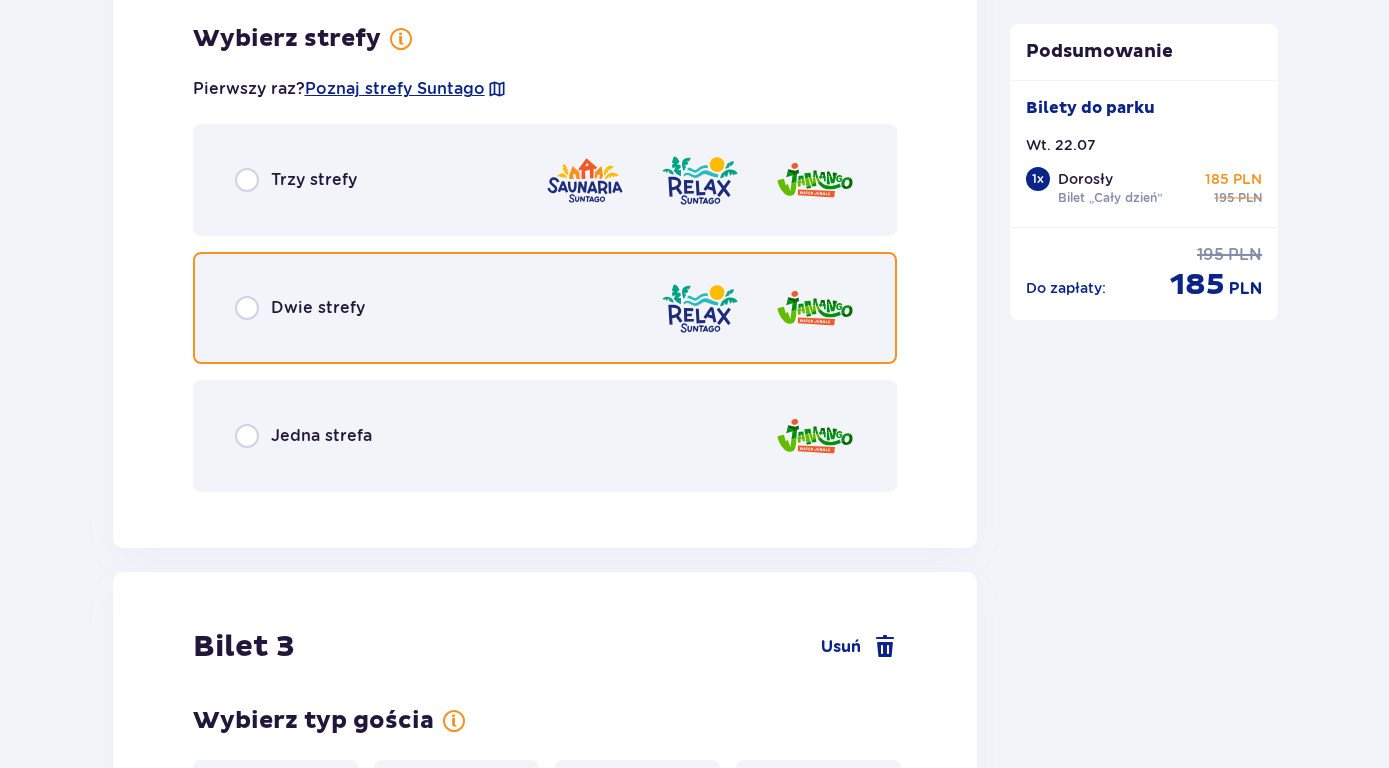 click at bounding box center [247, 308] 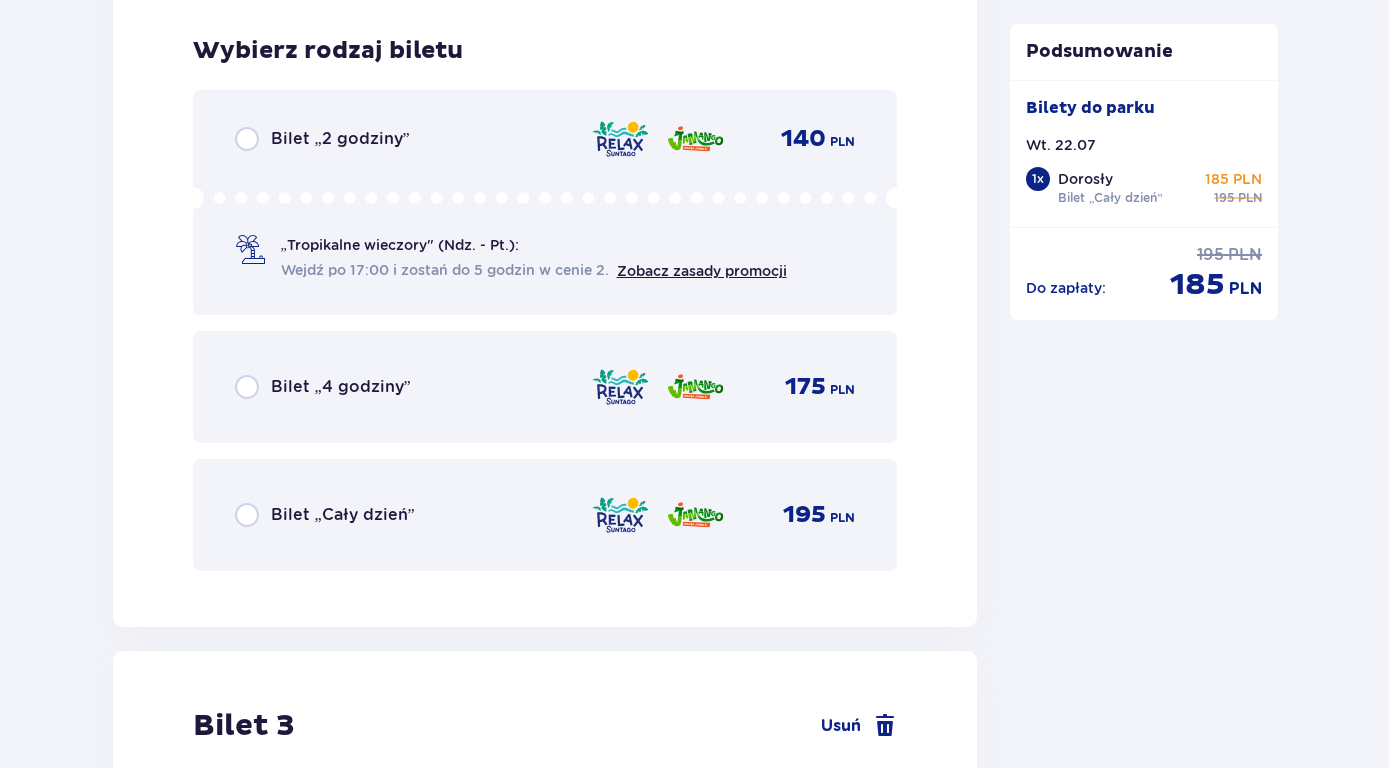 scroll, scrollTop: 3517, scrollLeft: 0, axis: vertical 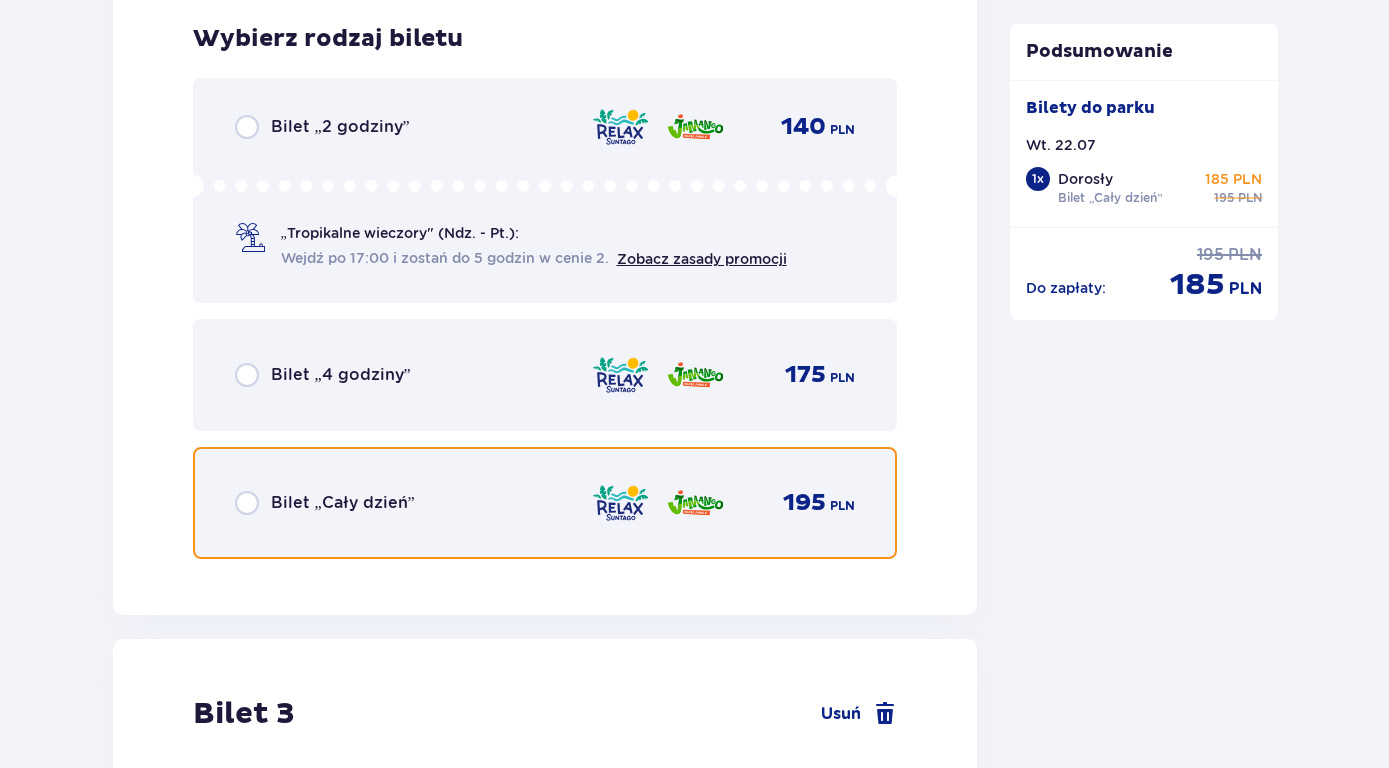 click at bounding box center [247, 503] 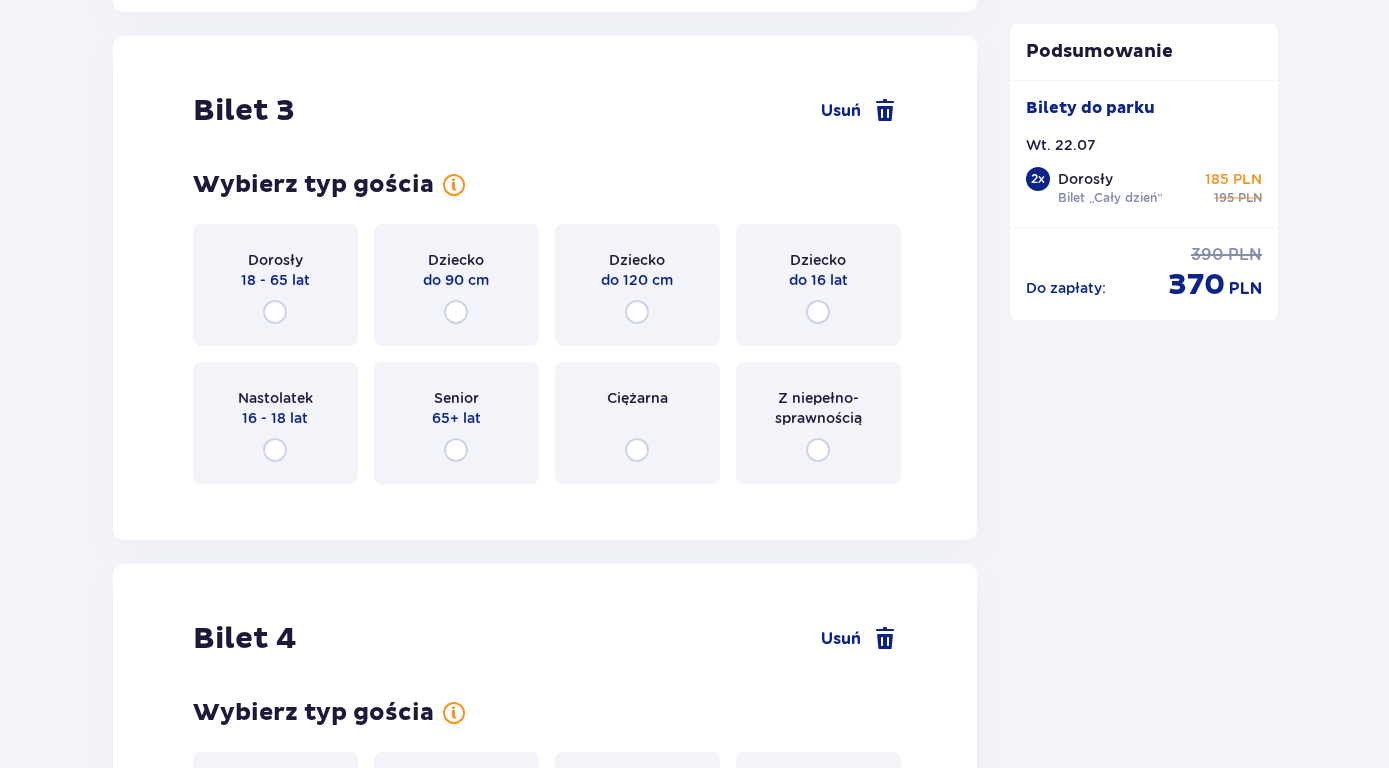 scroll, scrollTop: 4132, scrollLeft: 0, axis: vertical 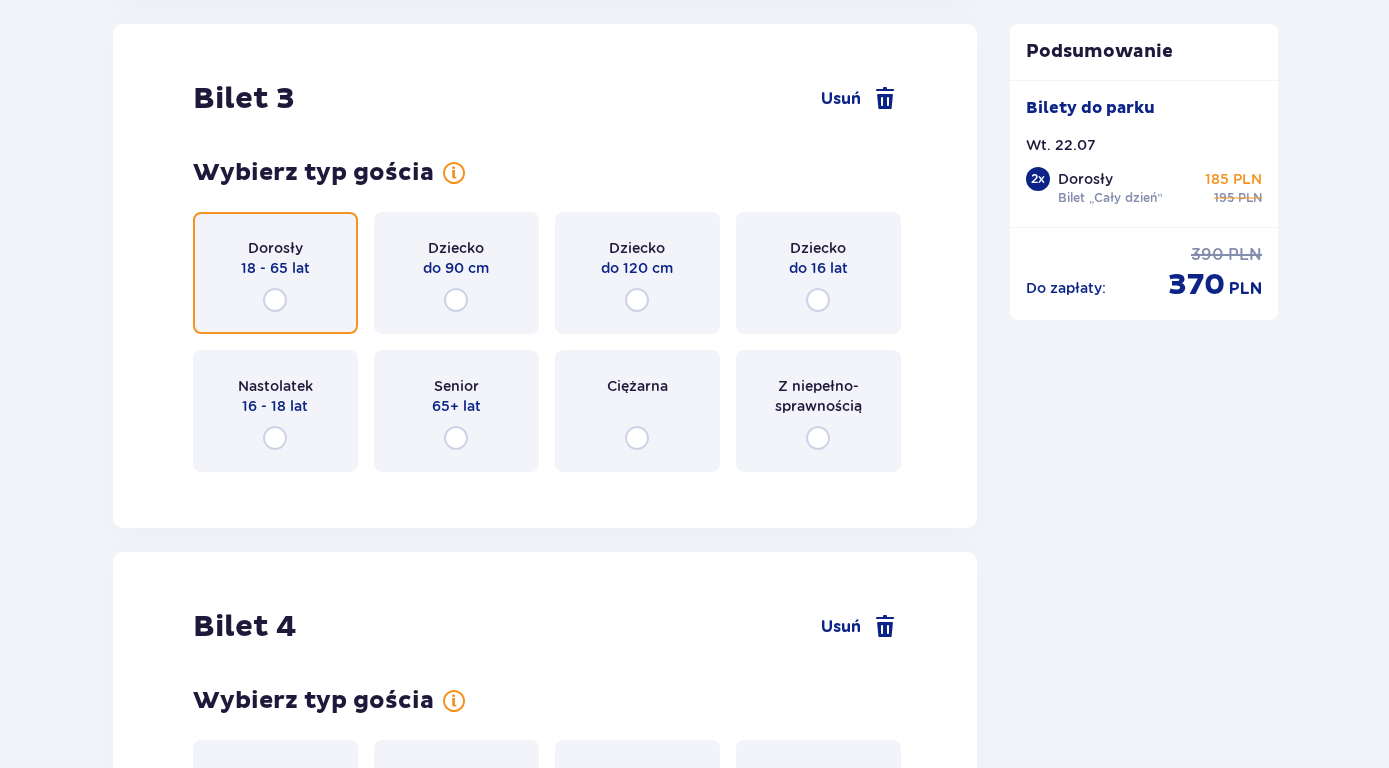 click at bounding box center [275, 300] 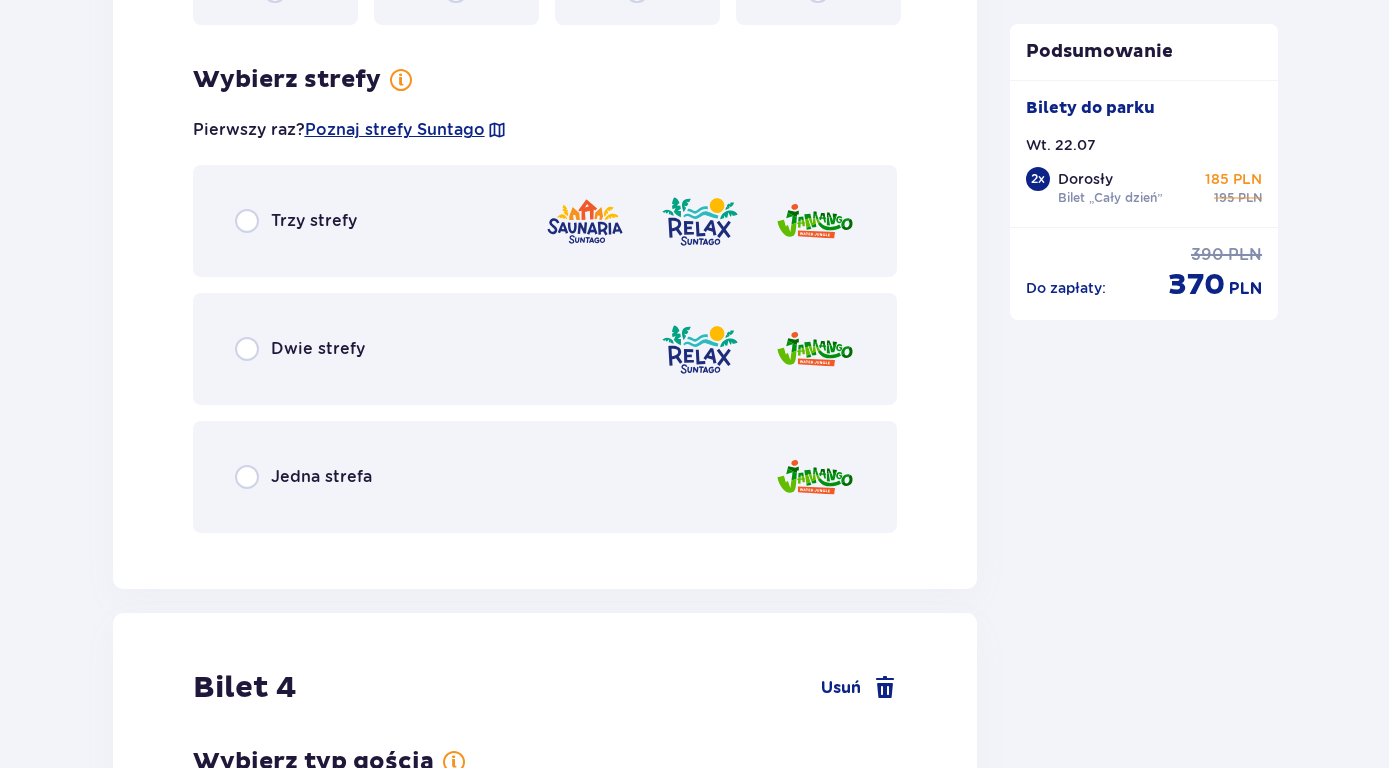 scroll, scrollTop: 4620, scrollLeft: 0, axis: vertical 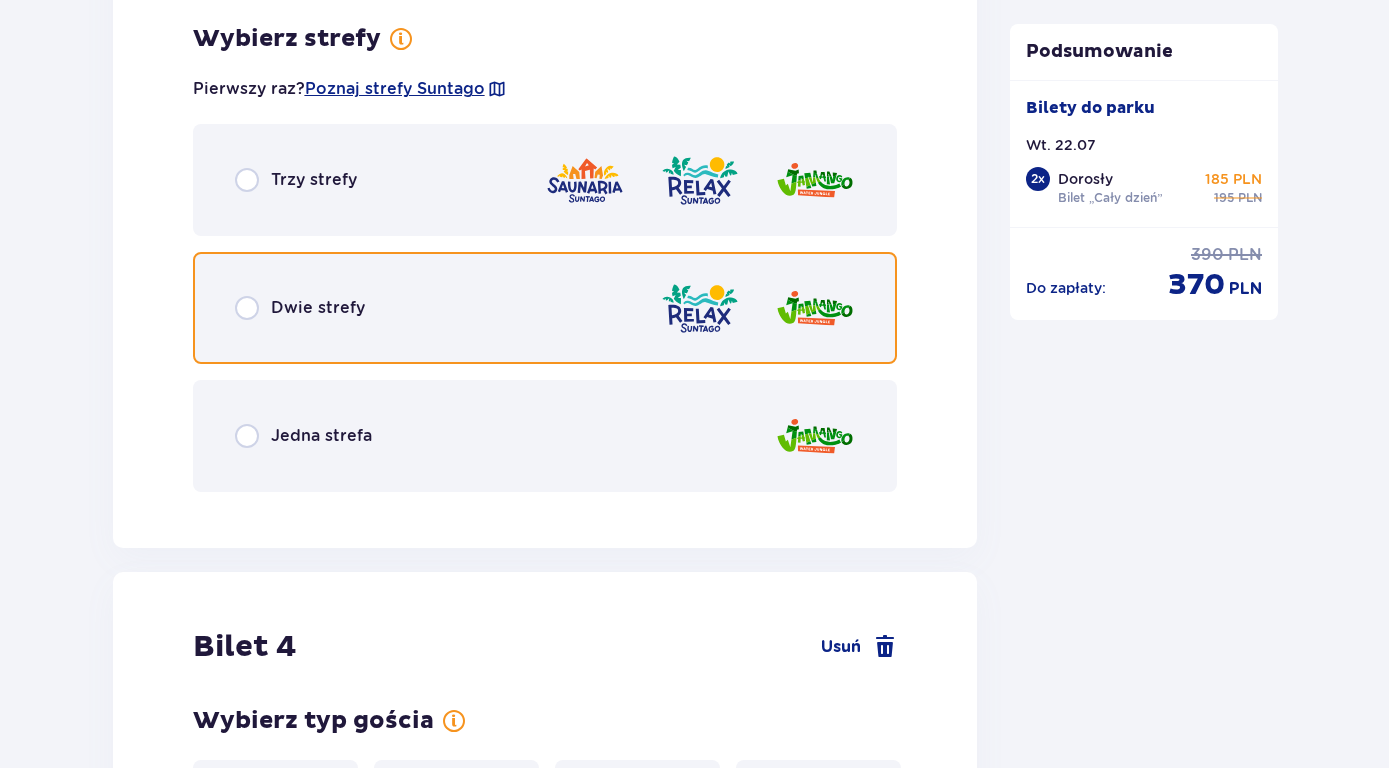 click at bounding box center [247, 308] 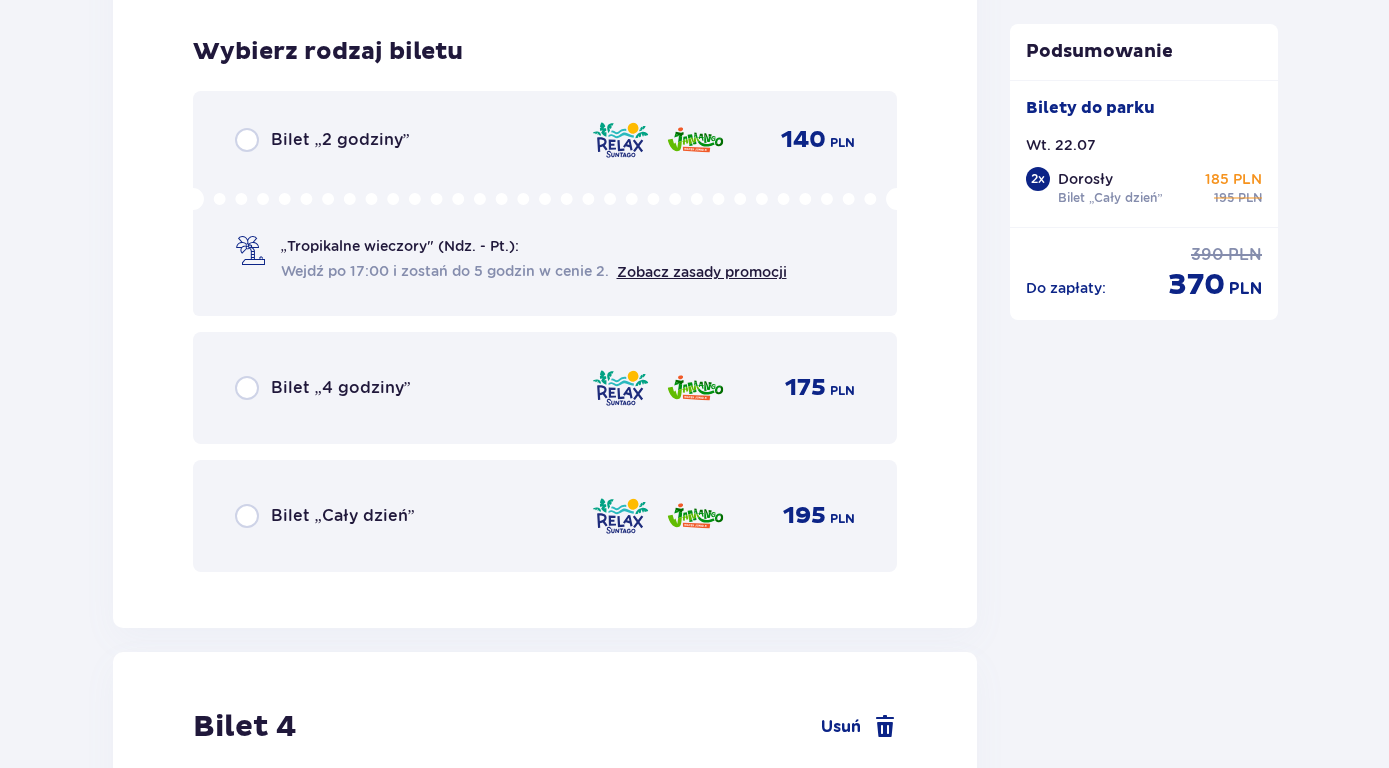 scroll, scrollTop: 5128, scrollLeft: 0, axis: vertical 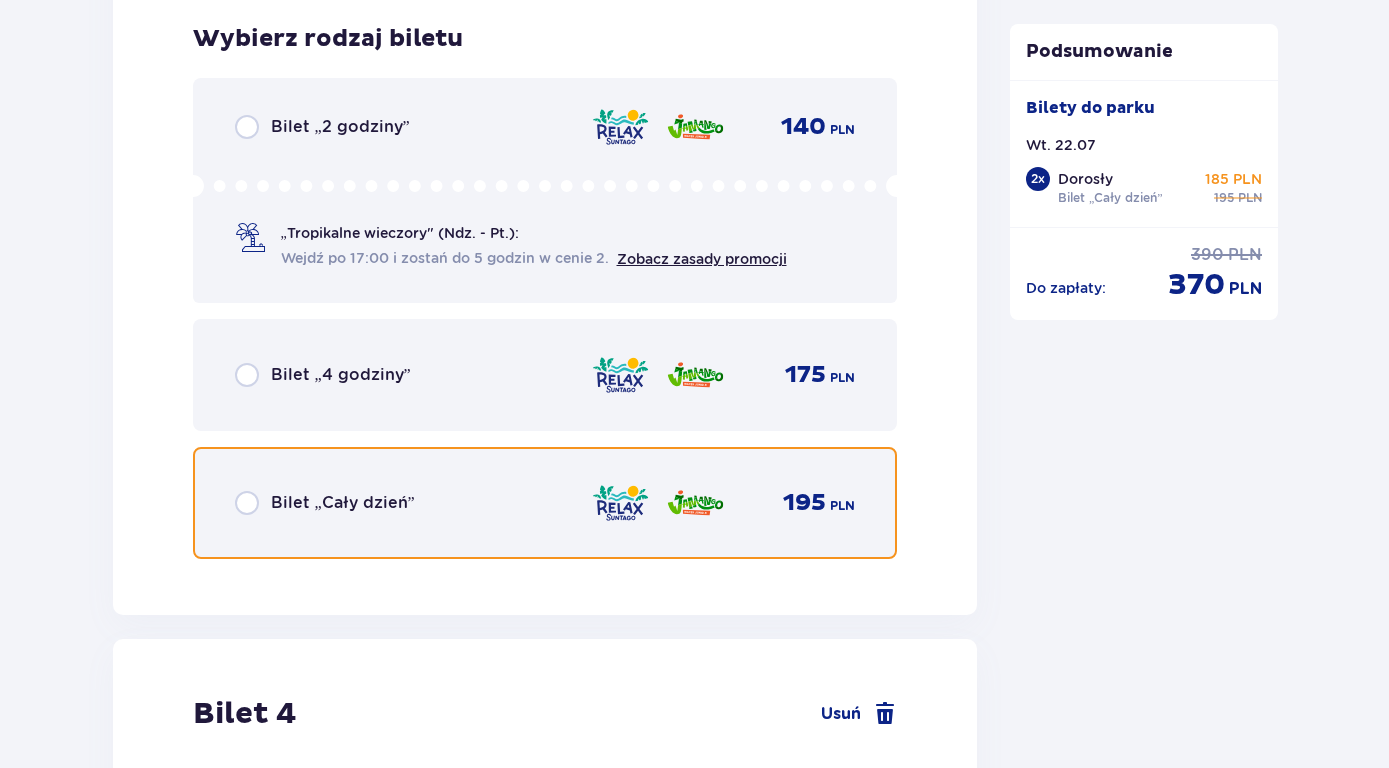 click at bounding box center [247, 503] 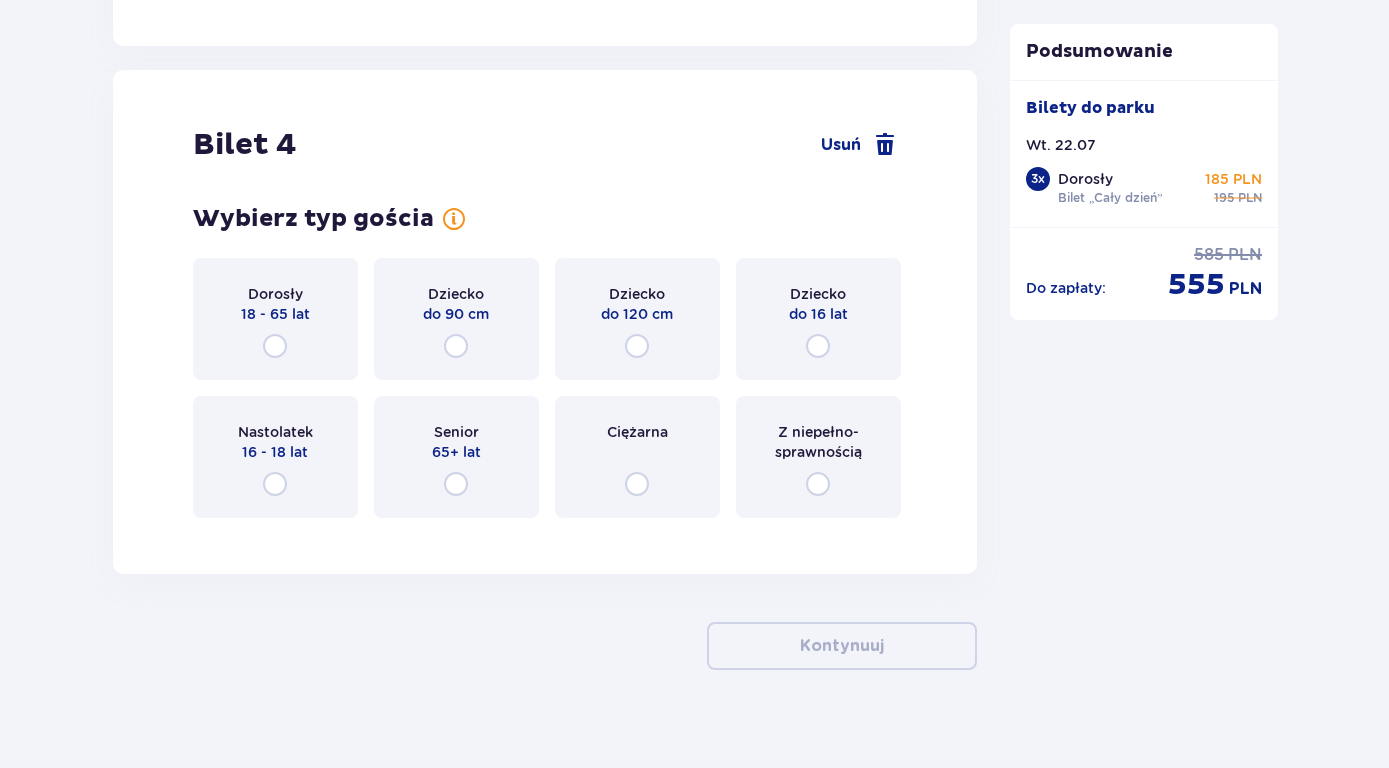 scroll, scrollTop: 5719, scrollLeft: 0, axis: vertical 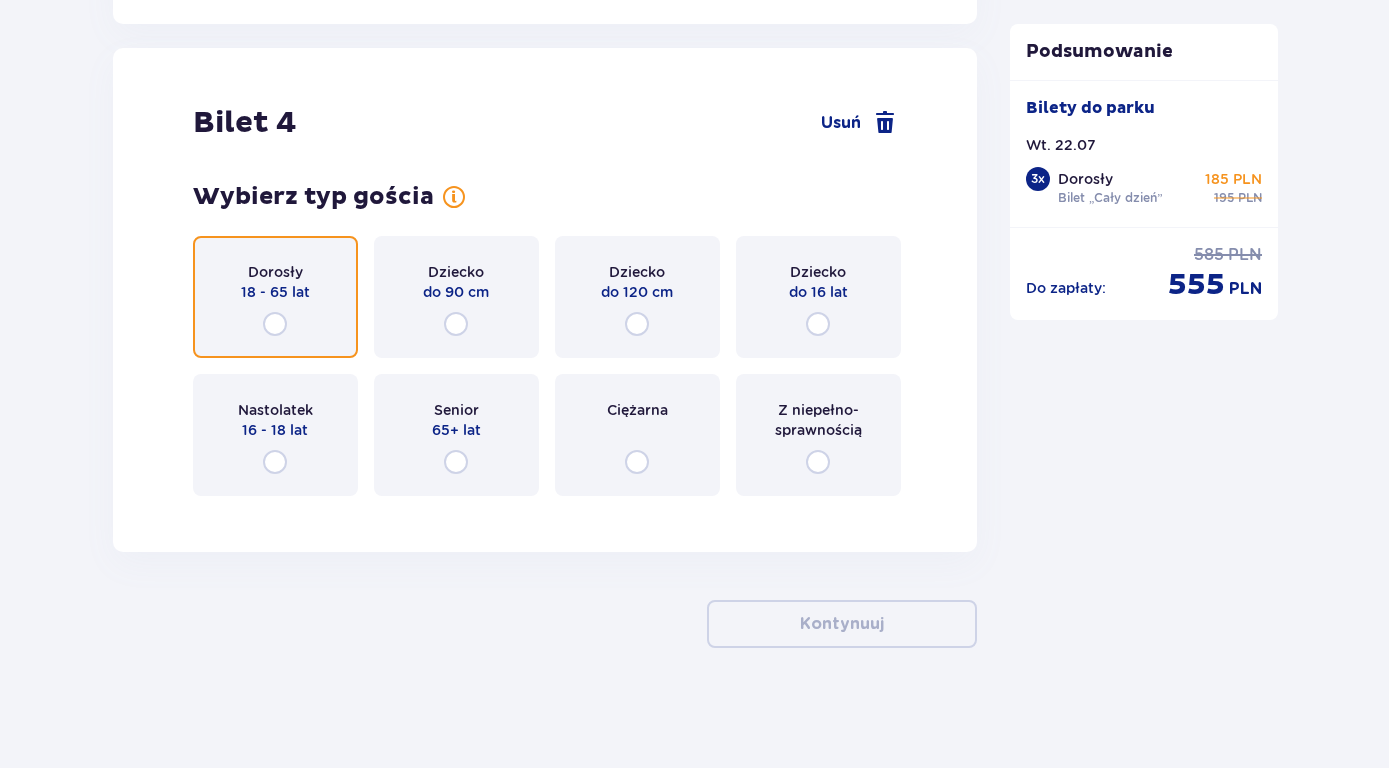 click at bounding box center (275, 324) 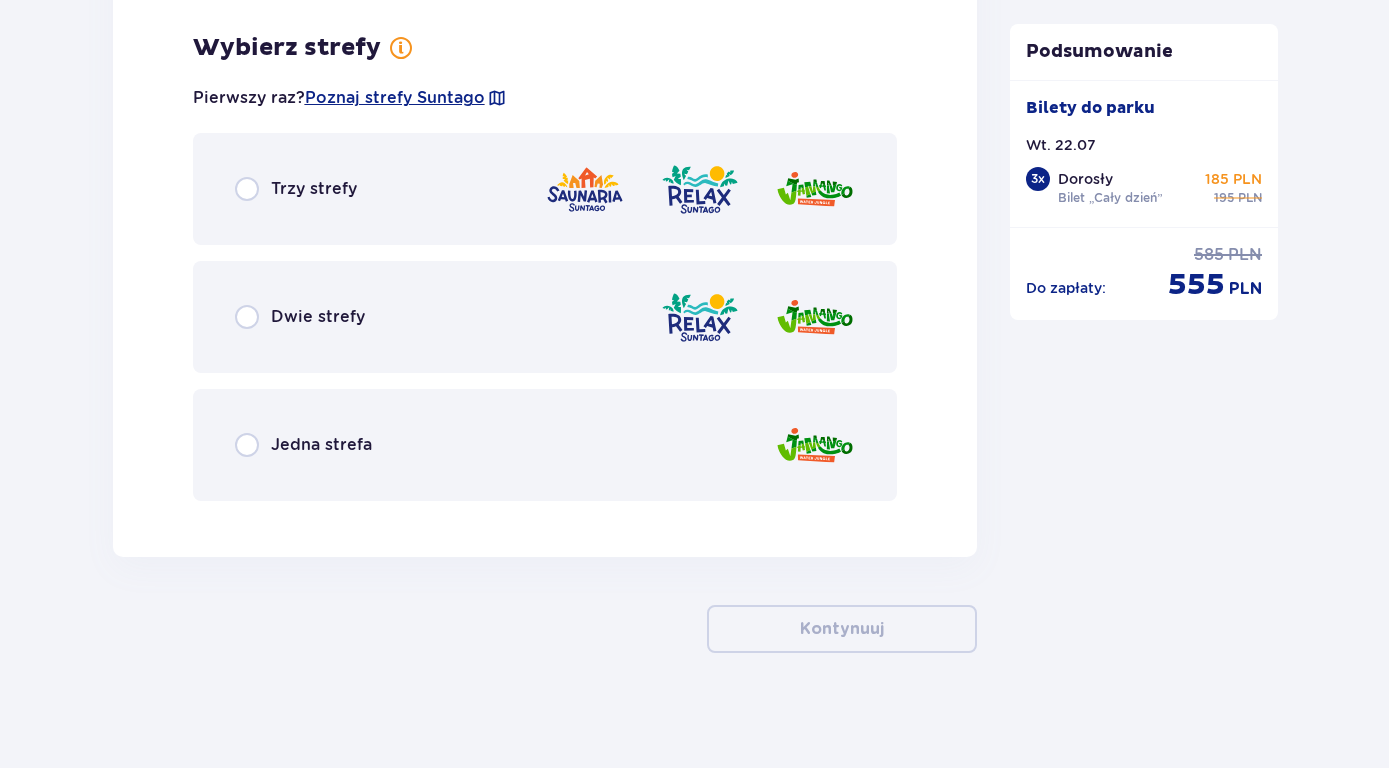 scroll, scrollTop: 6227, scrollLeft: 0, axis: vertical 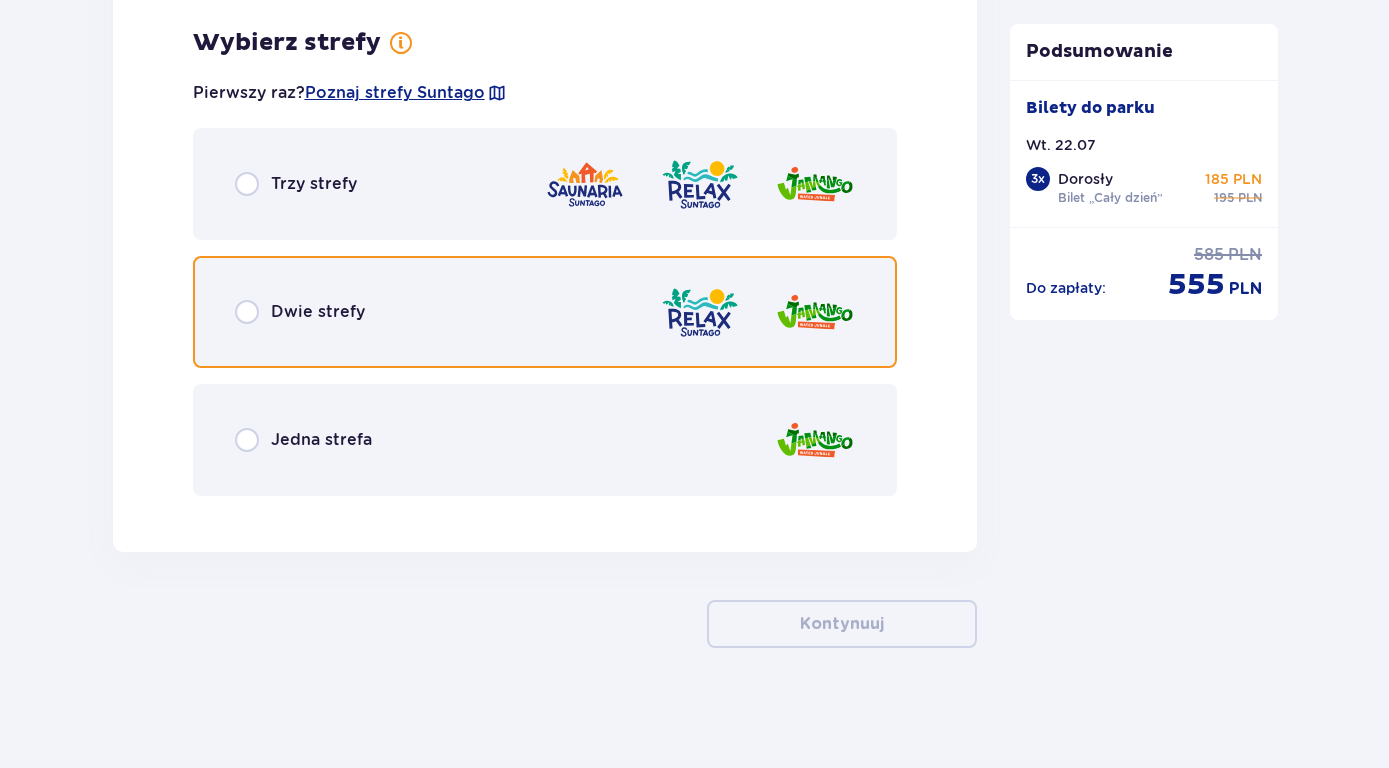 click at bounding box center [247, 312] 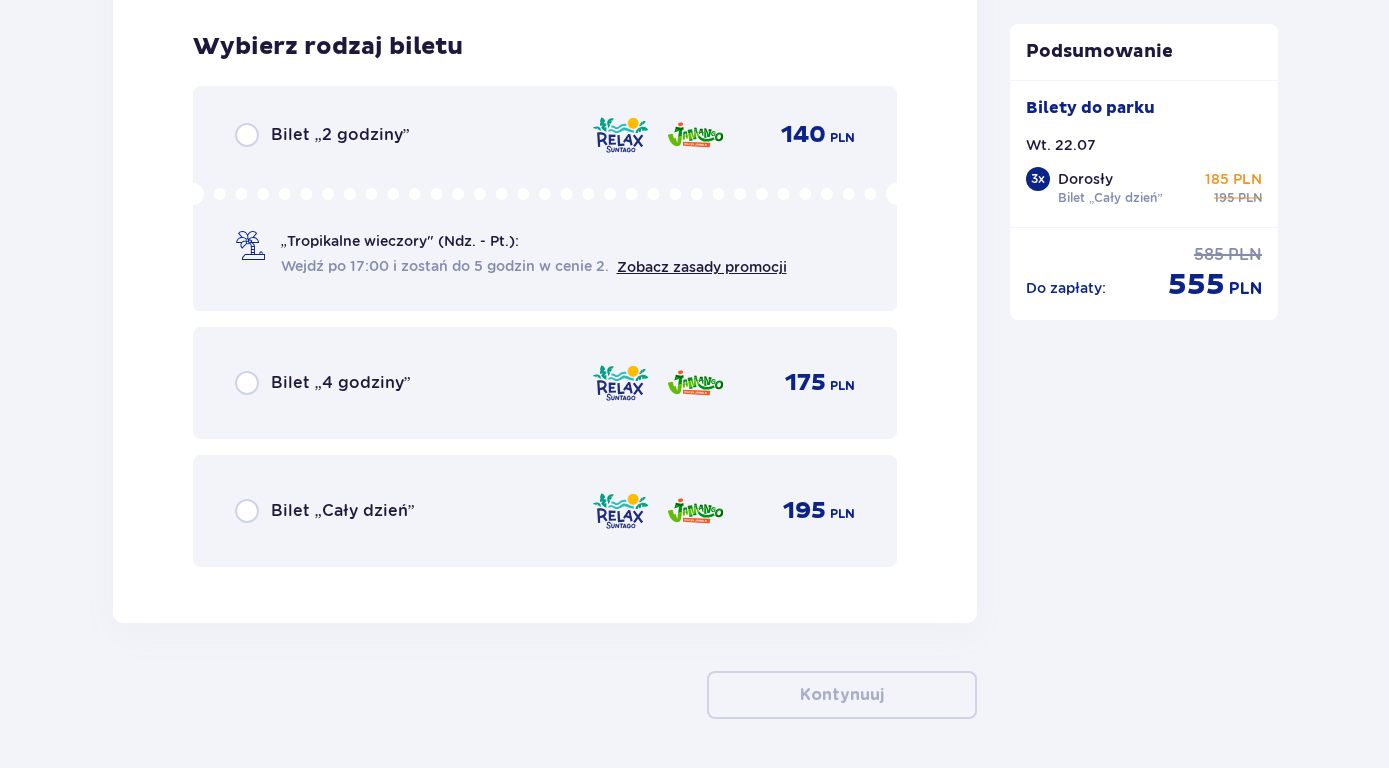 scroll, scrollTop: 6739, scrollLeft: 0, axis: vertical 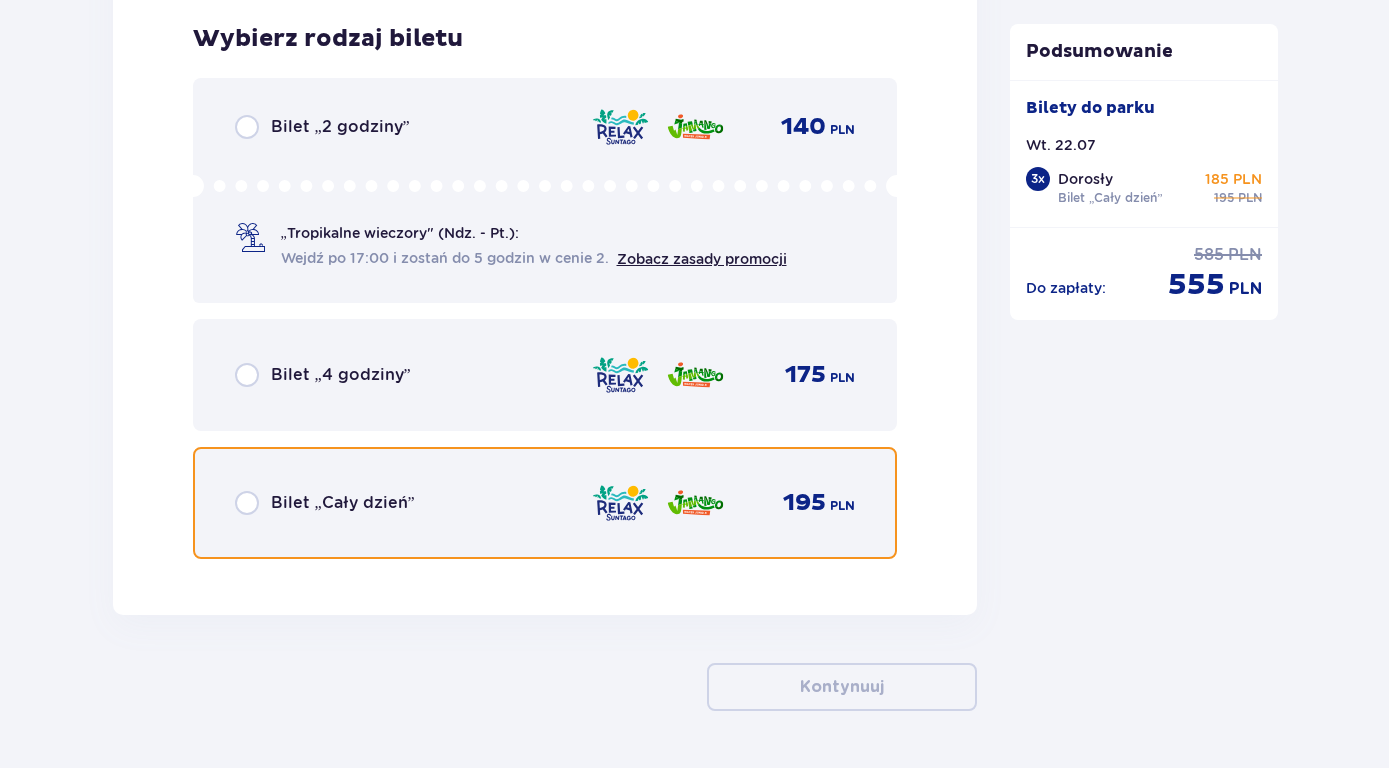 click at bounding box center [247, 503] 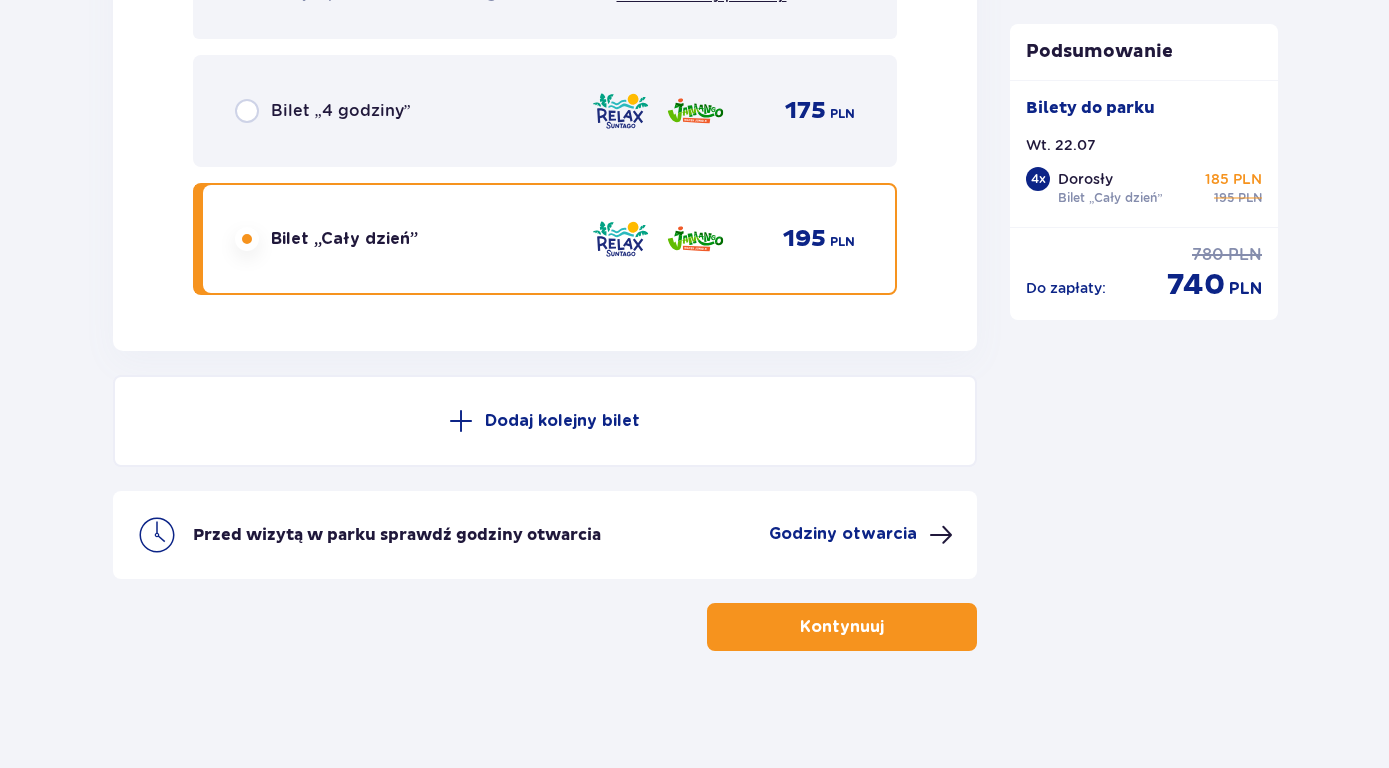 scroll, scrollTop: 7006, scrollLeft: 0, axis: vertical 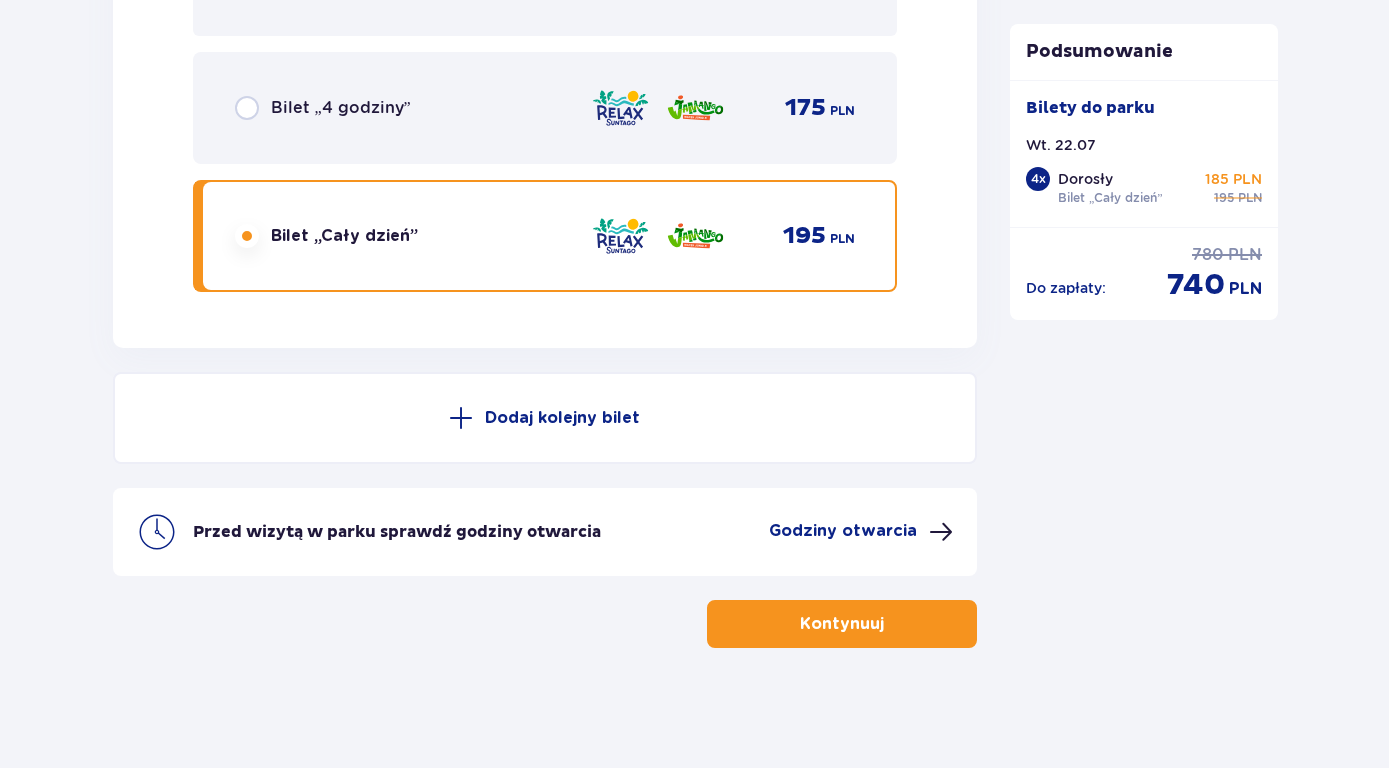 click on "Godziny otwarcia" at bounding box center (843, 531) 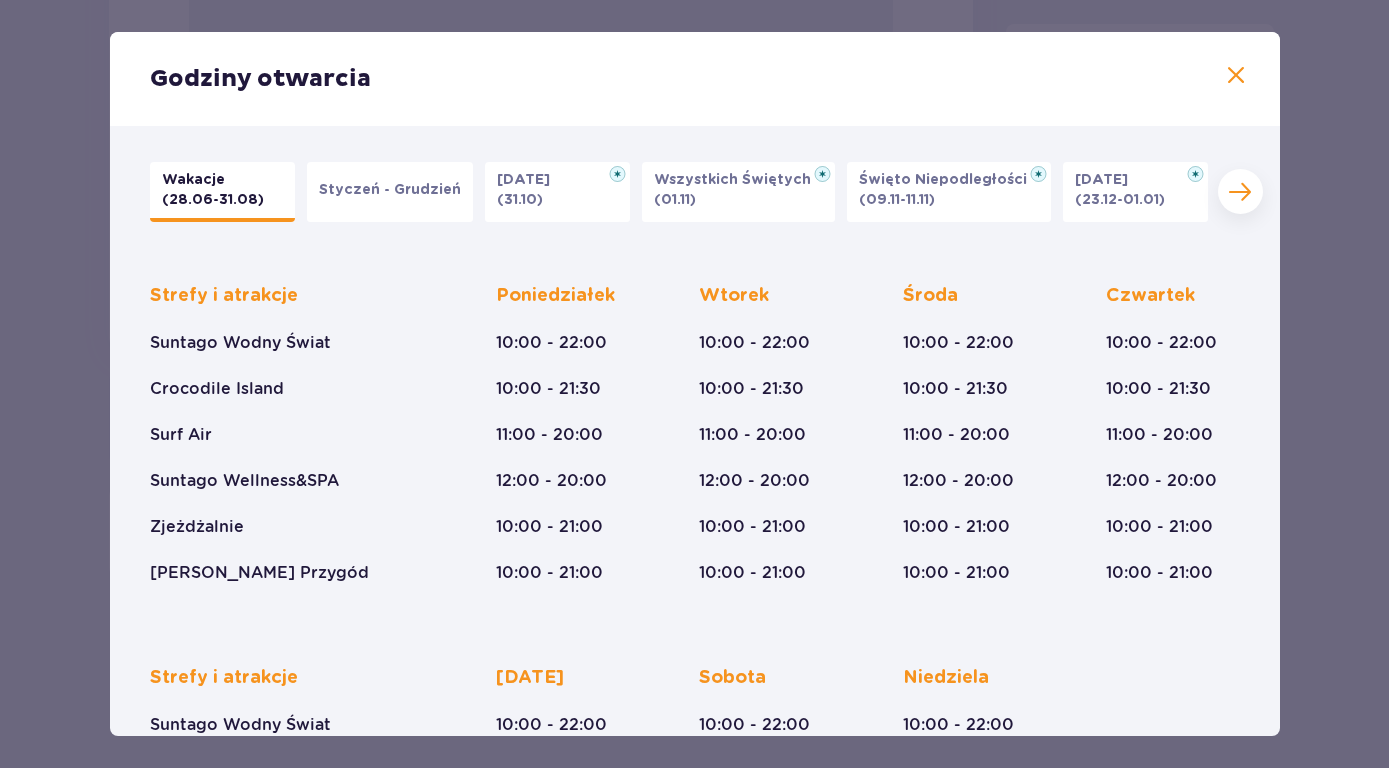 scroll, scrollTop: 1, scrollLeft: 0, axis: vertical 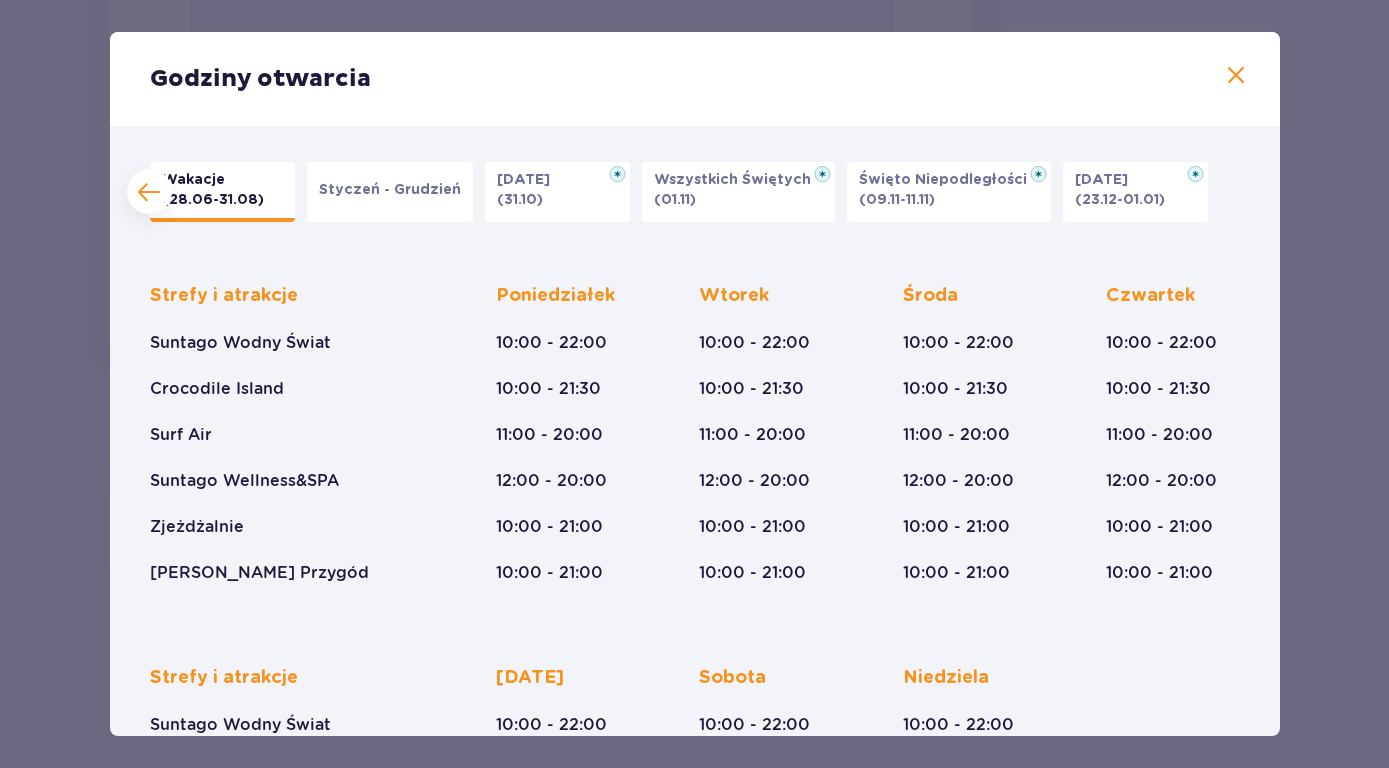 click at bounding box center [1236, 76] 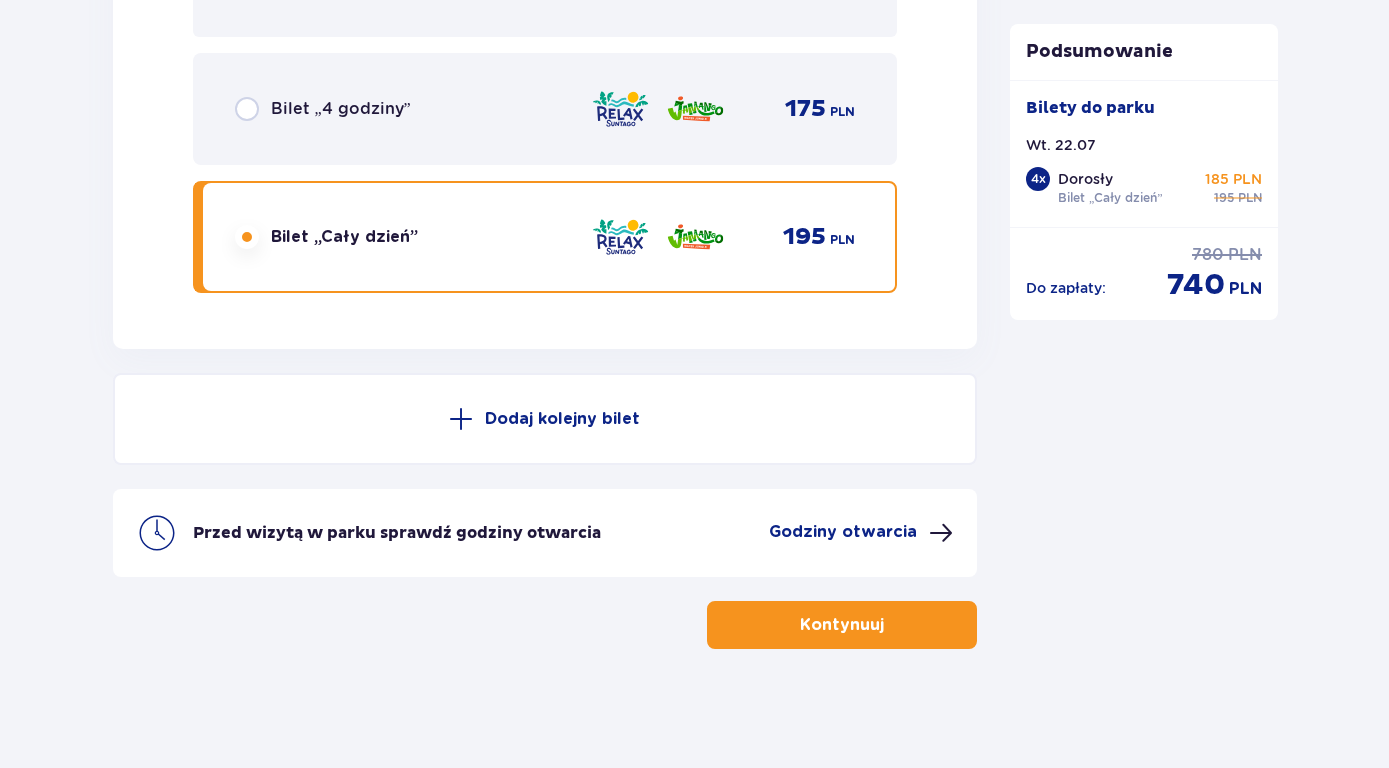 scroll, scrollTop: 7006, scrollLeft: 0, axis: vertical 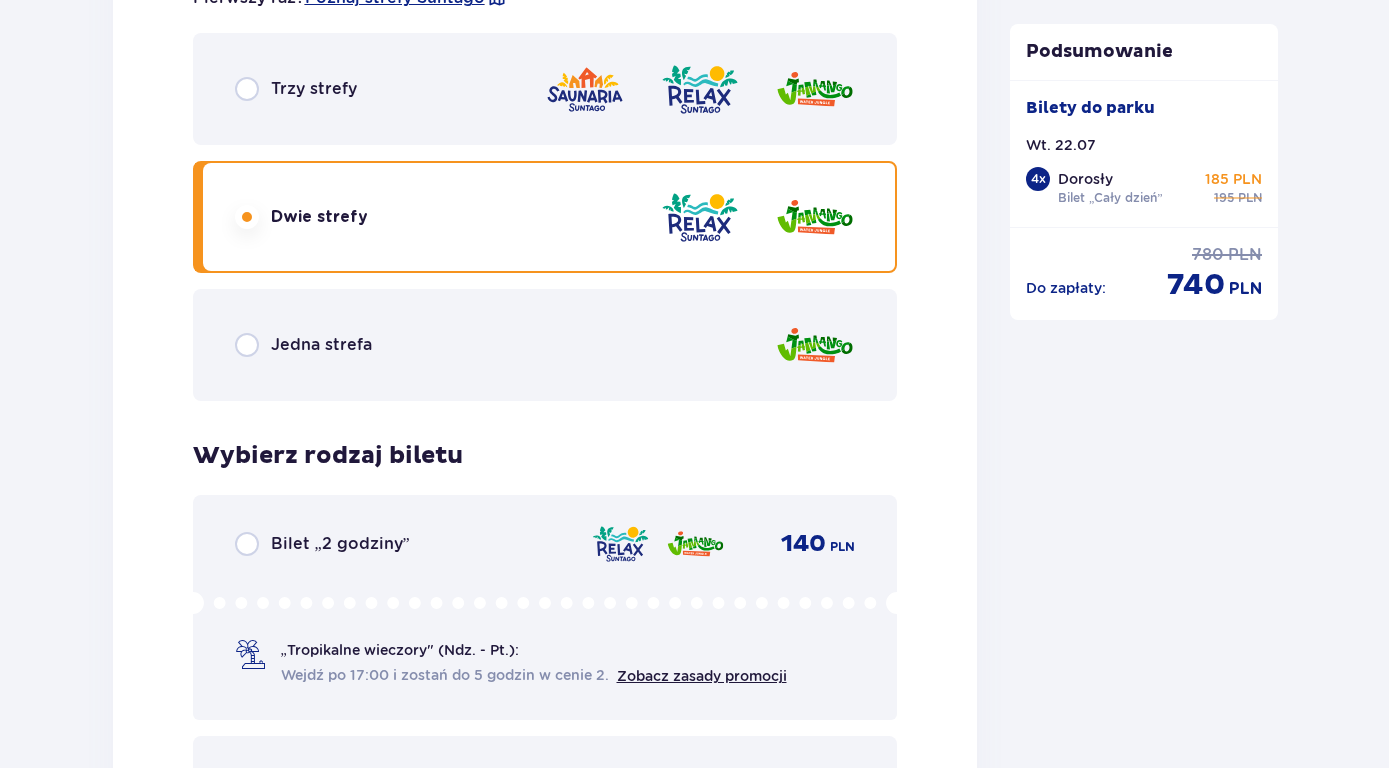 drag, startPoint x: 1383, startPoint y: 7, endPoint x: 1385, endPoint y: 42, distance: 35.057095 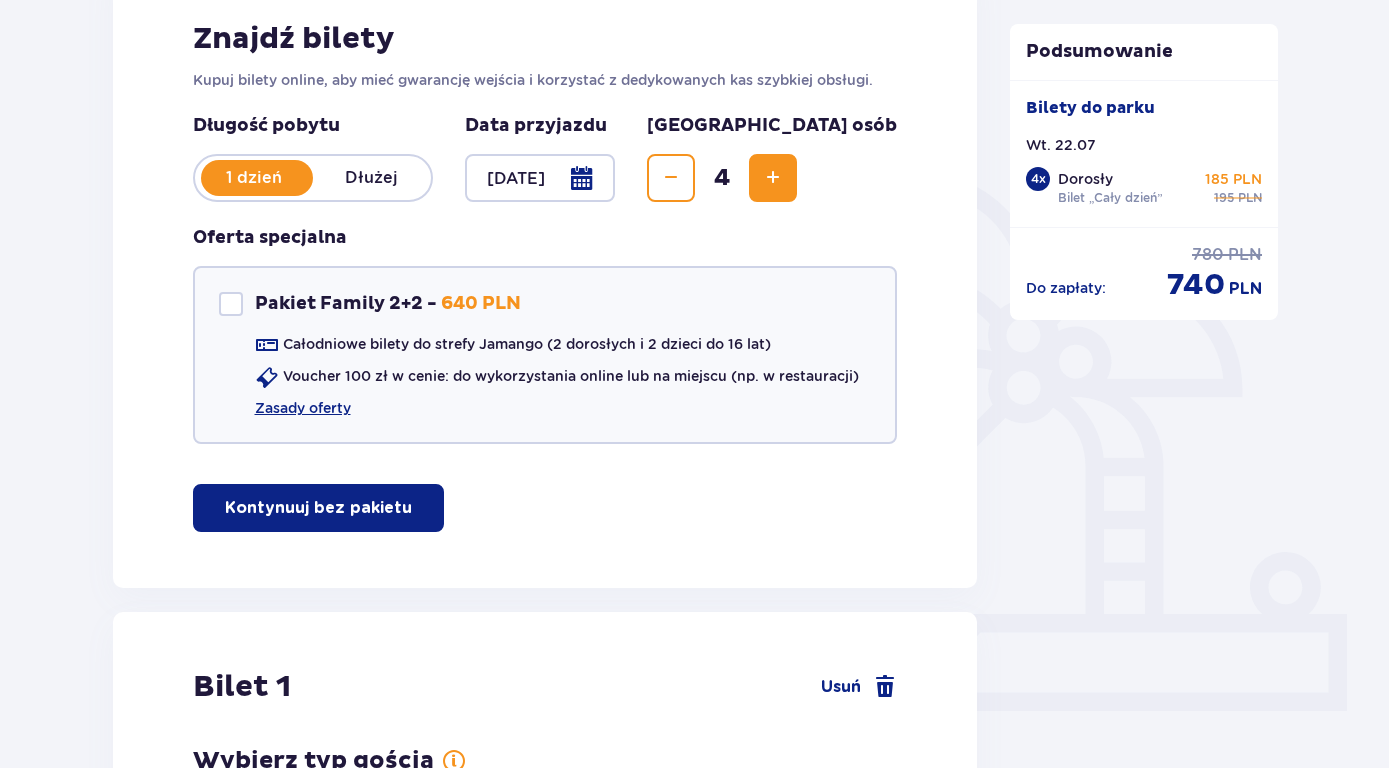 scroll, scrollTop: 174, scrollLeft: 0, axis: vertical 